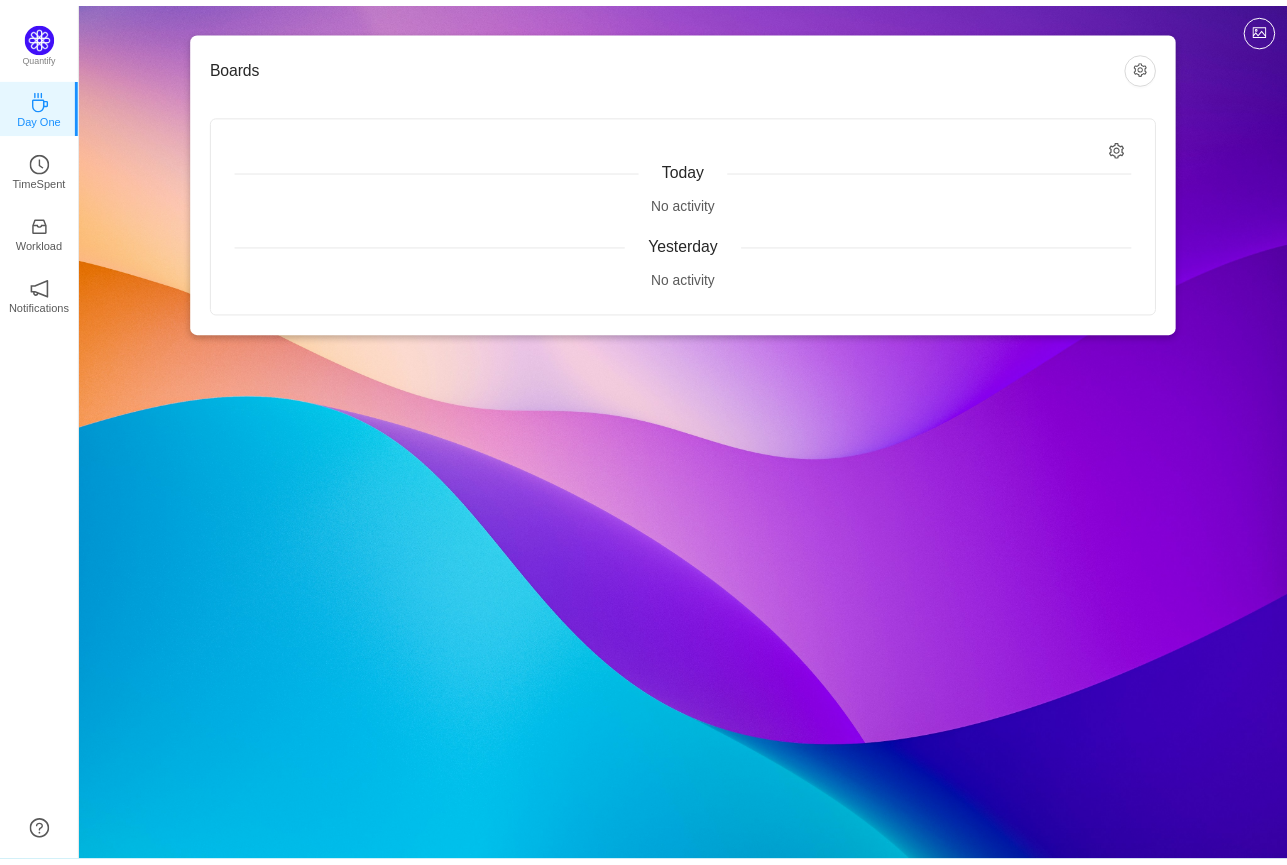scroll, scrollTop: 0, scrollLeft: 0, axis: both 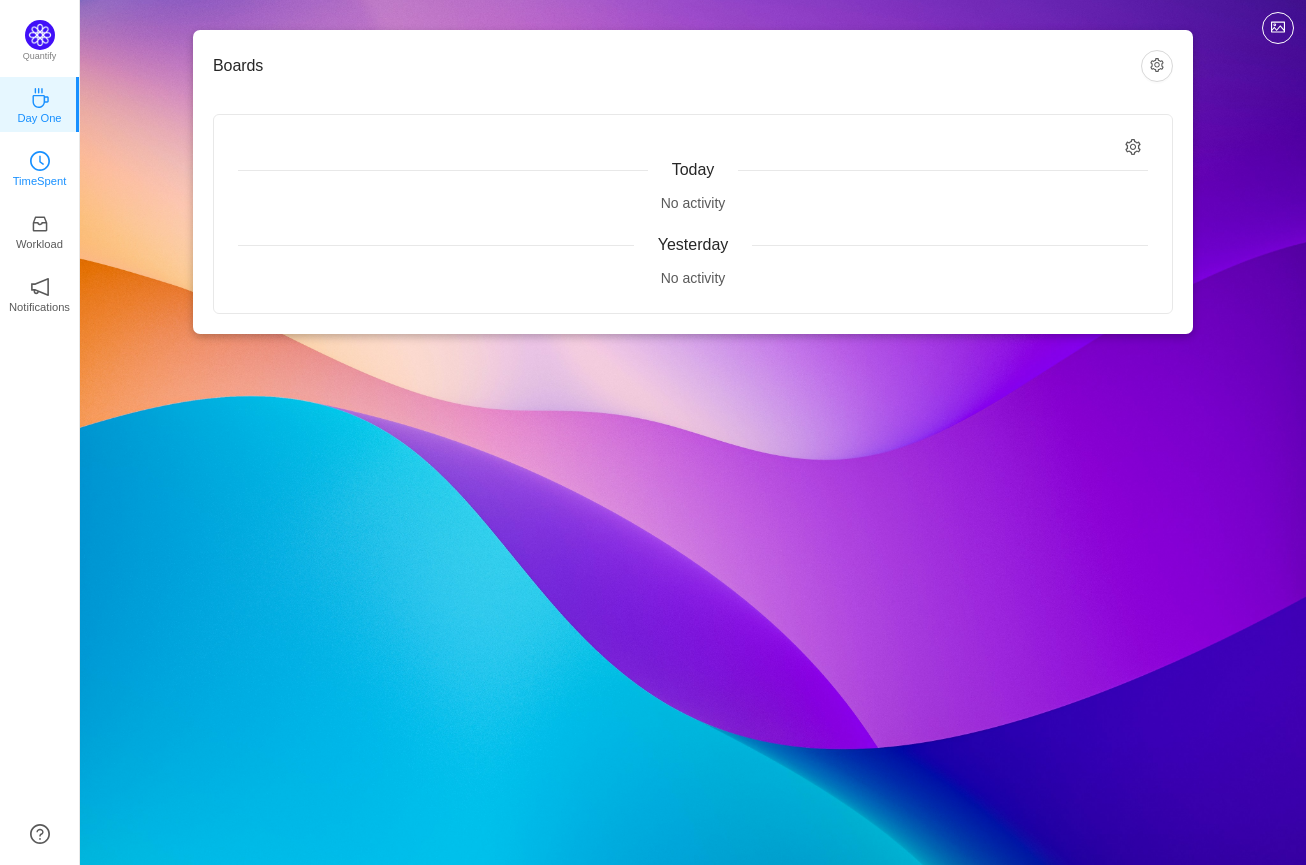 click on "TimeSpent" at bounding box center (40, 167) 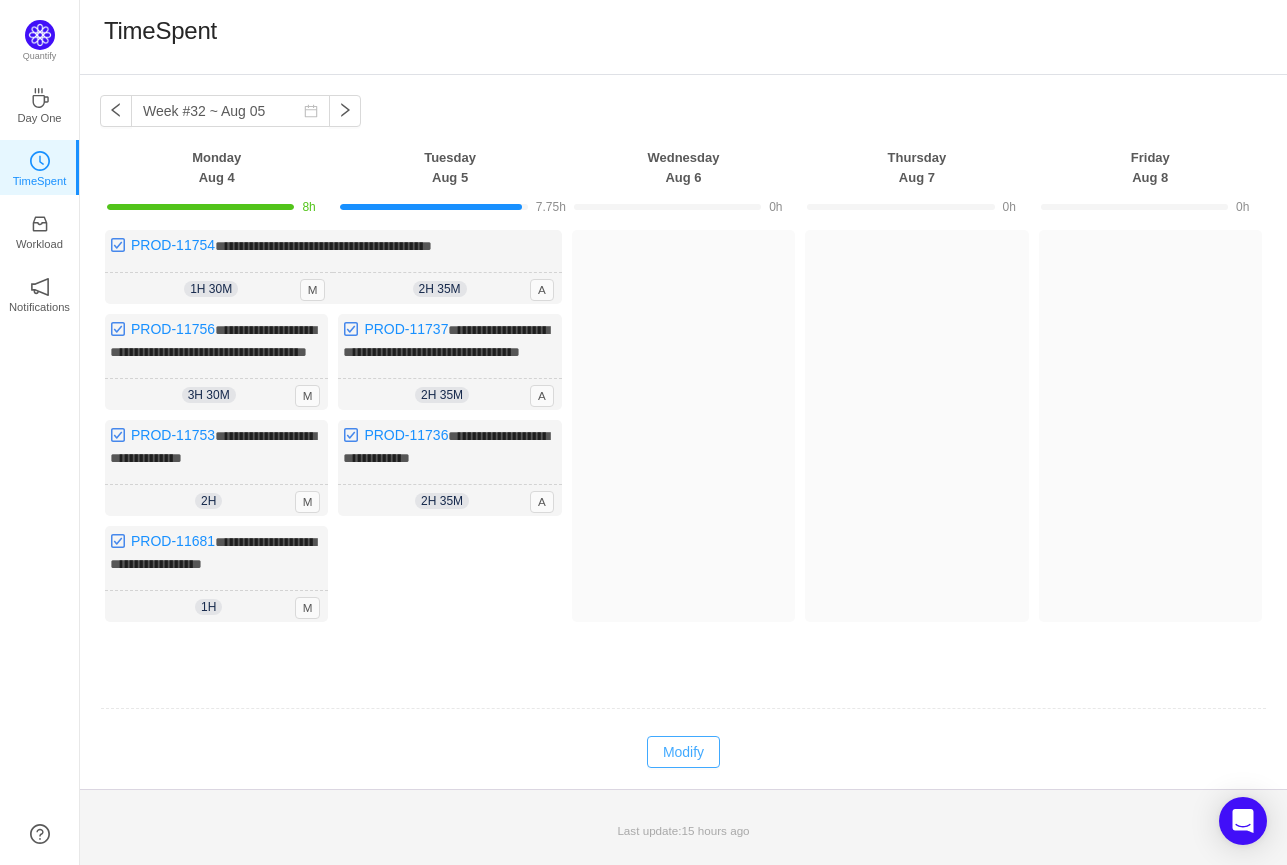 click on "Modify" at bounding box center (683, 752) 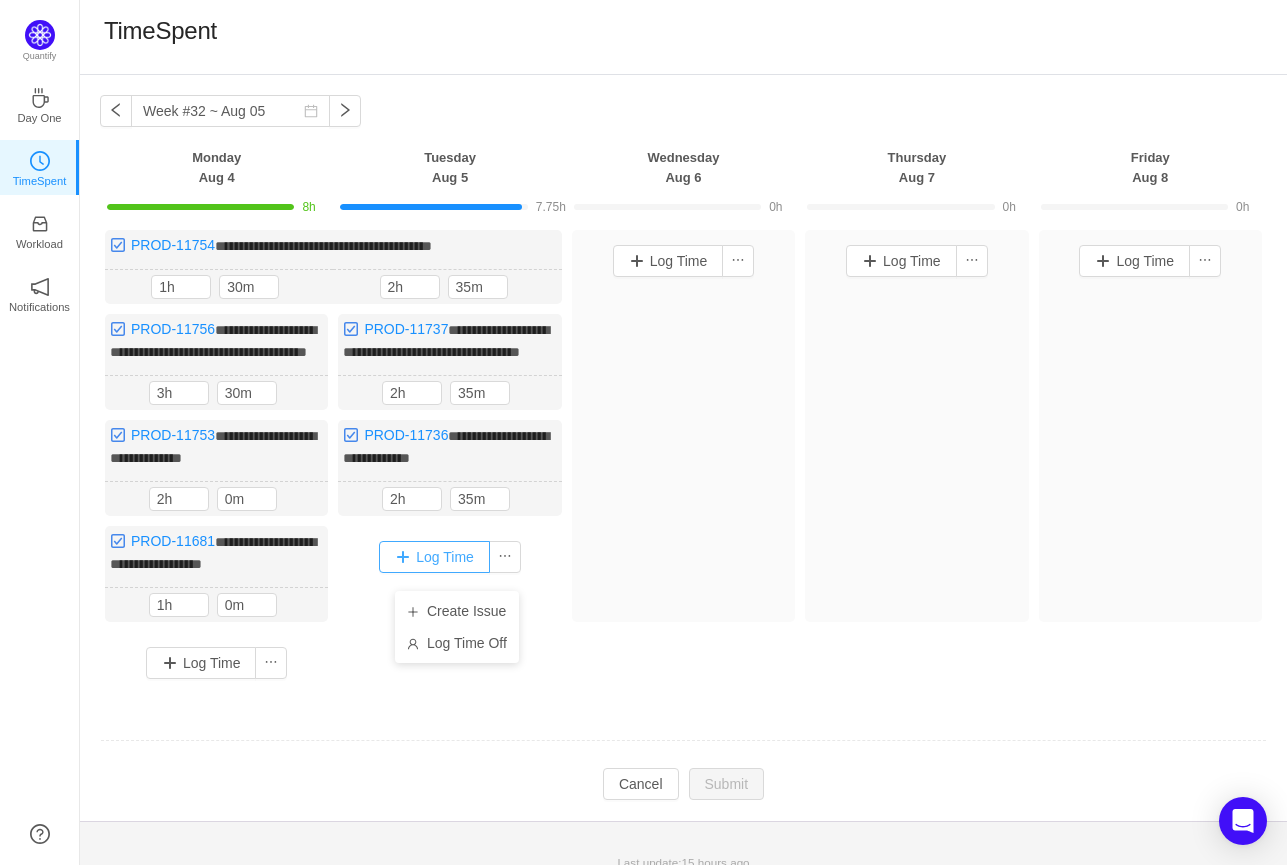 click on "Log Time" at bounding box center (434, 557) 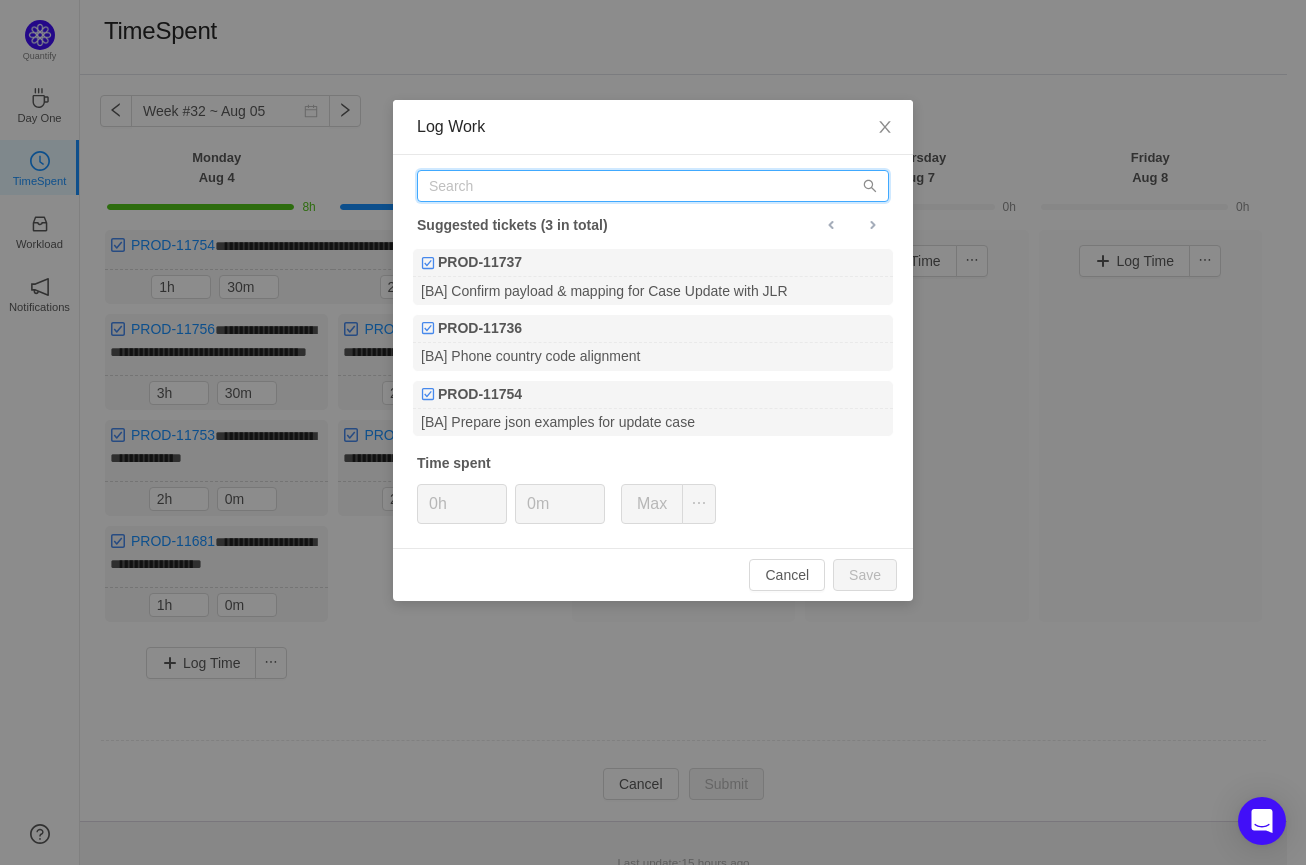click at bounding box center (653, 186) 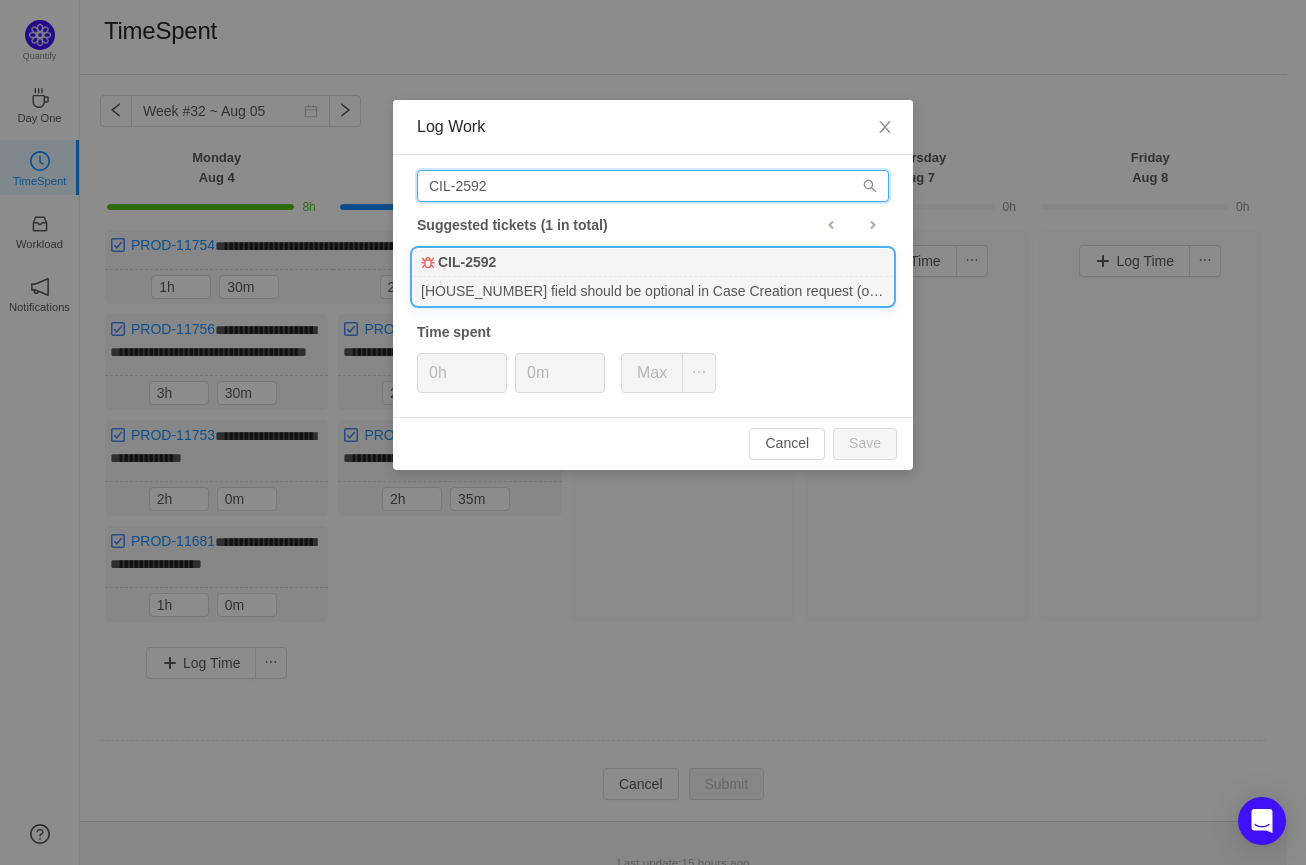 type on "CIL-2592" 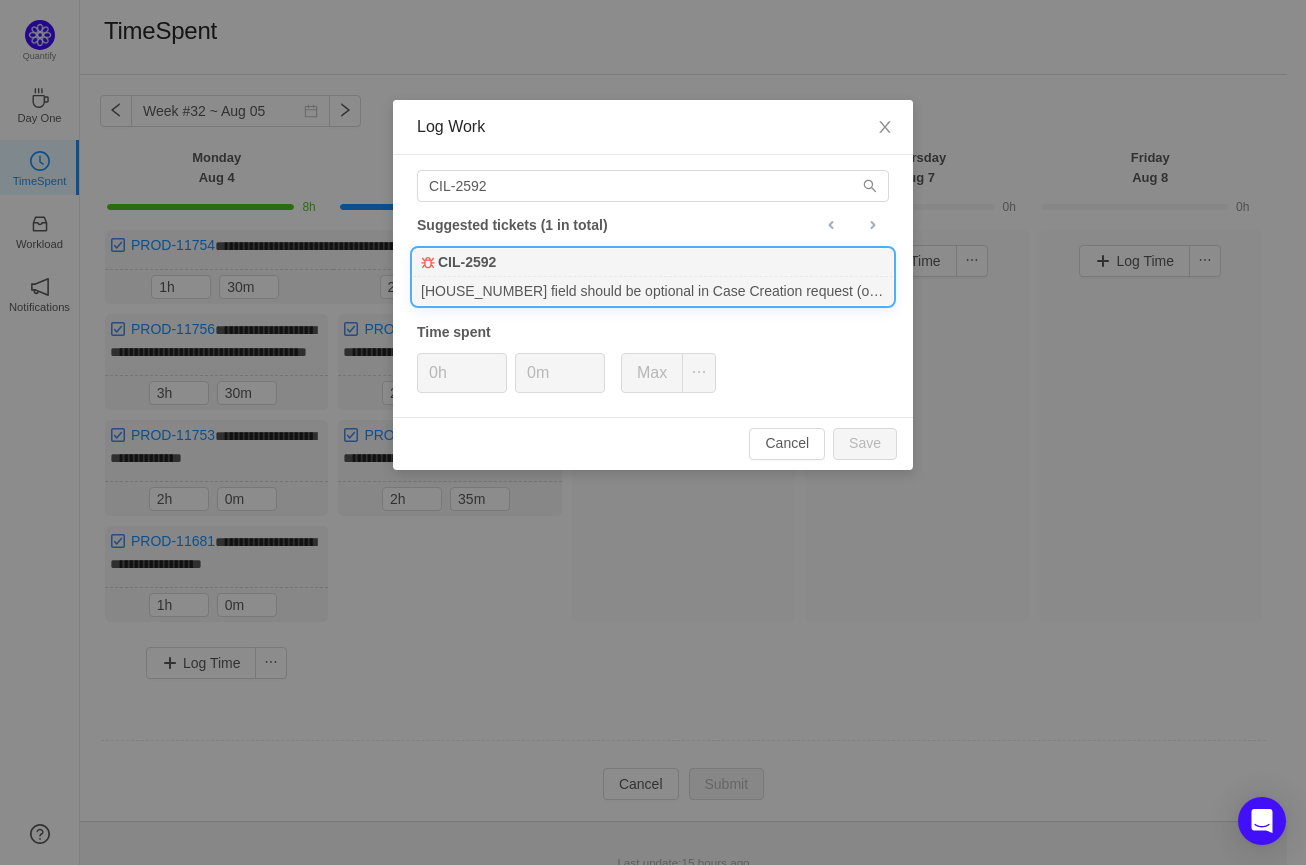 click on "CIL-2592" at bounding box center [653, 263] 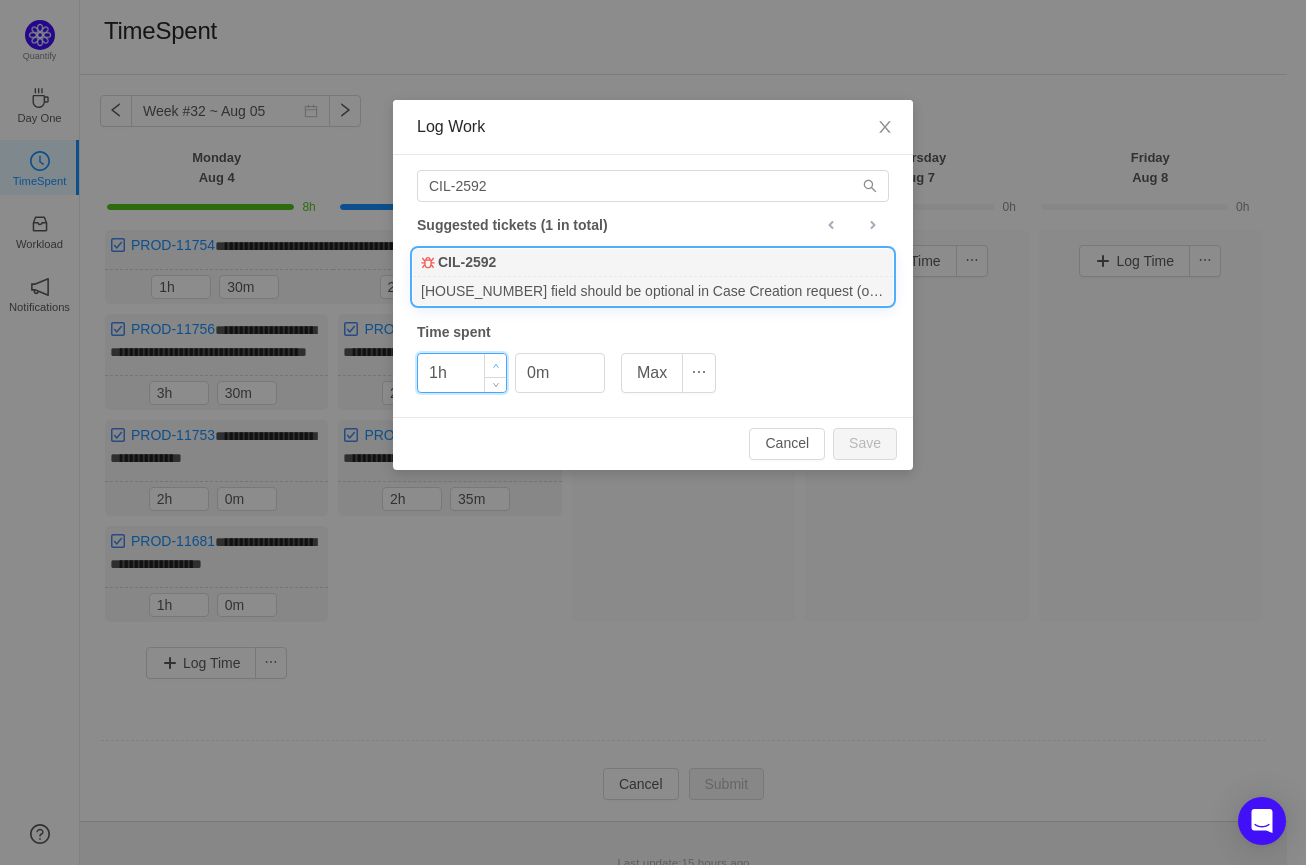 click at bounding box center [495, 365] 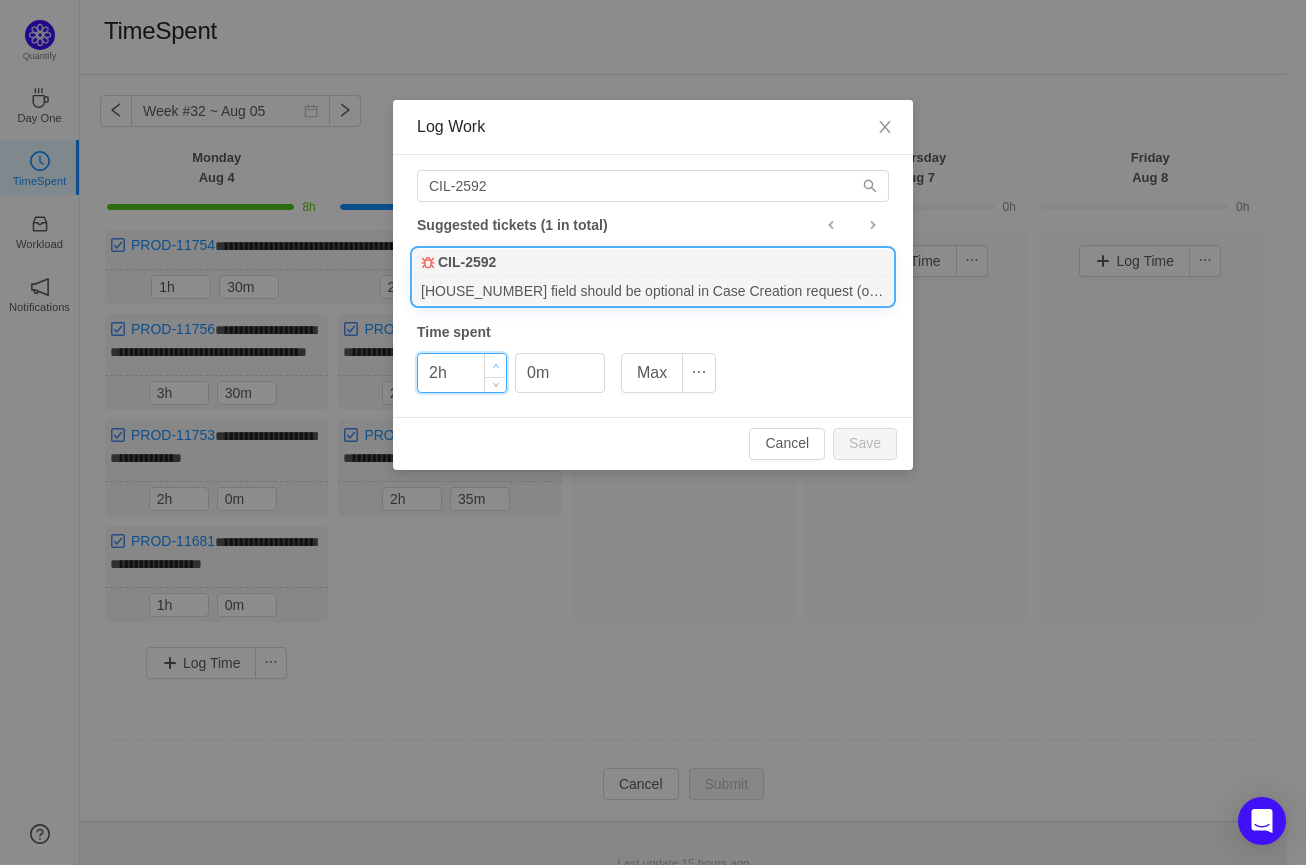 click at bounding box center (495, 365) 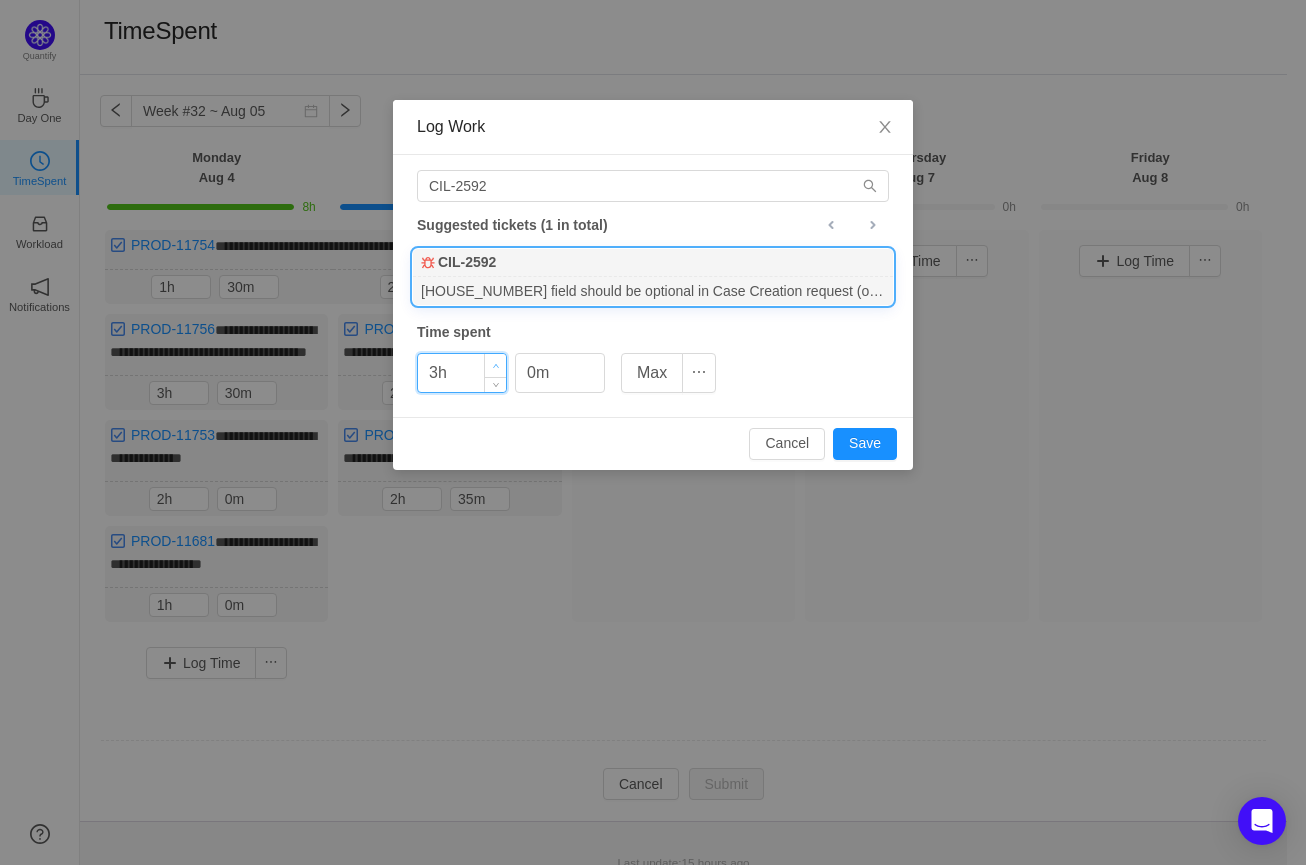 click 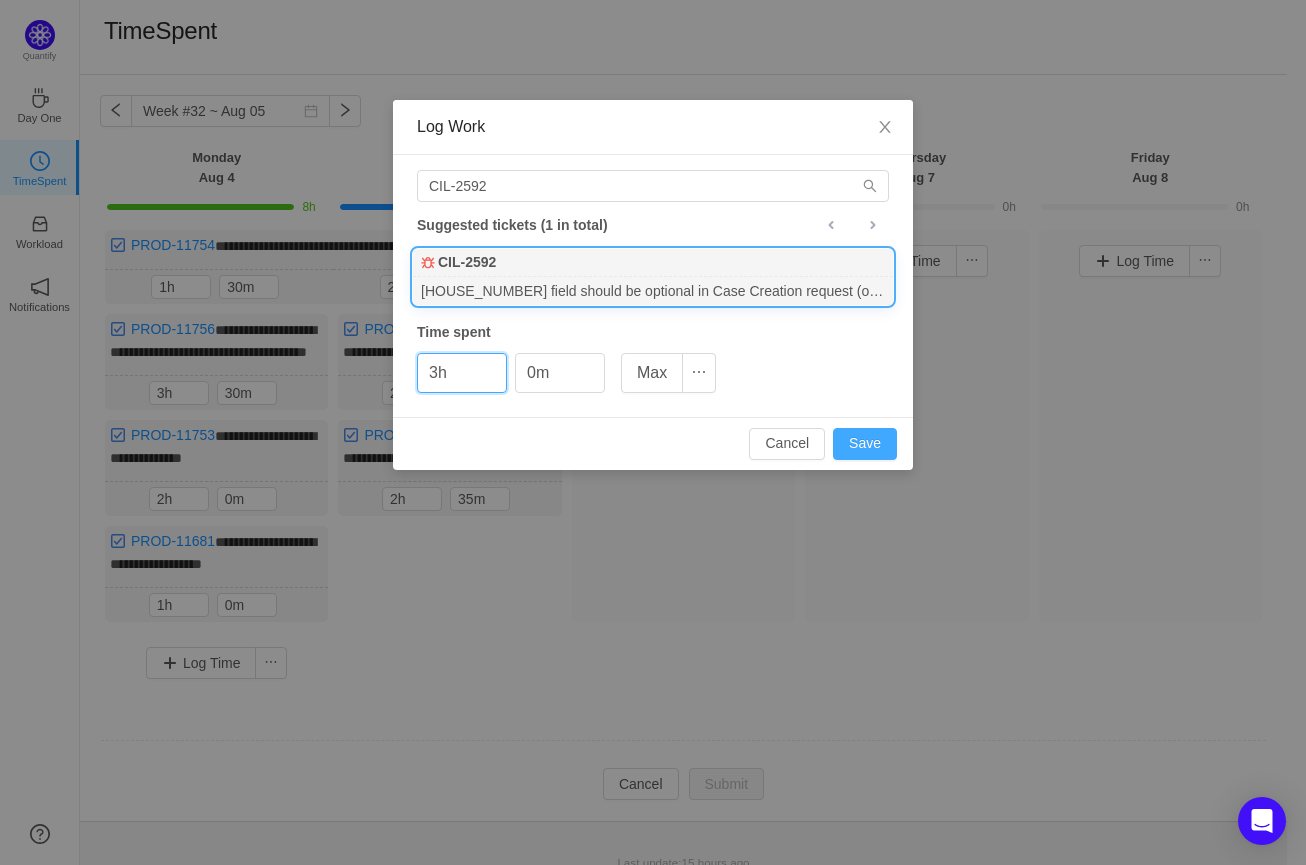 click on "Save" at bounding box center (865, 444) 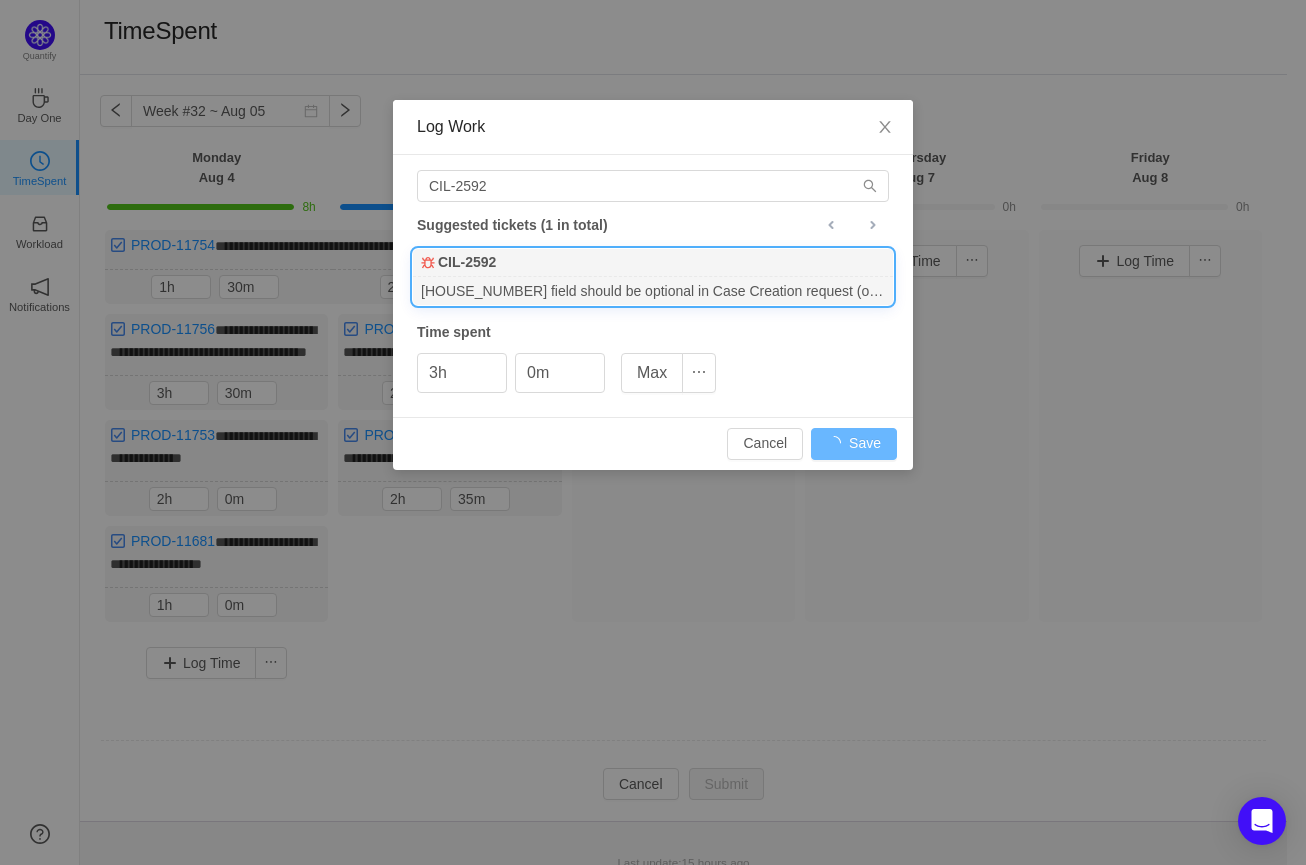 type on "0h" 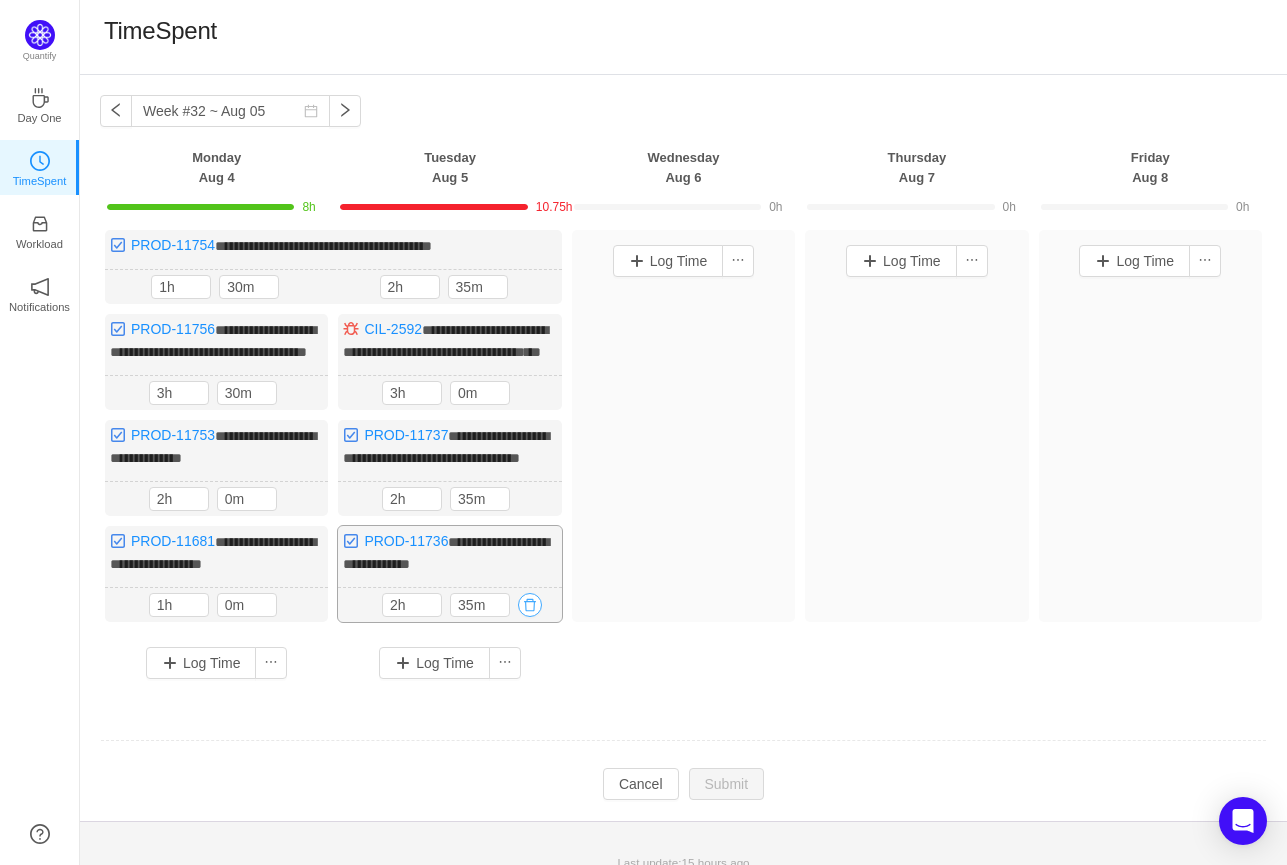 click at bounding box center [530, 605] 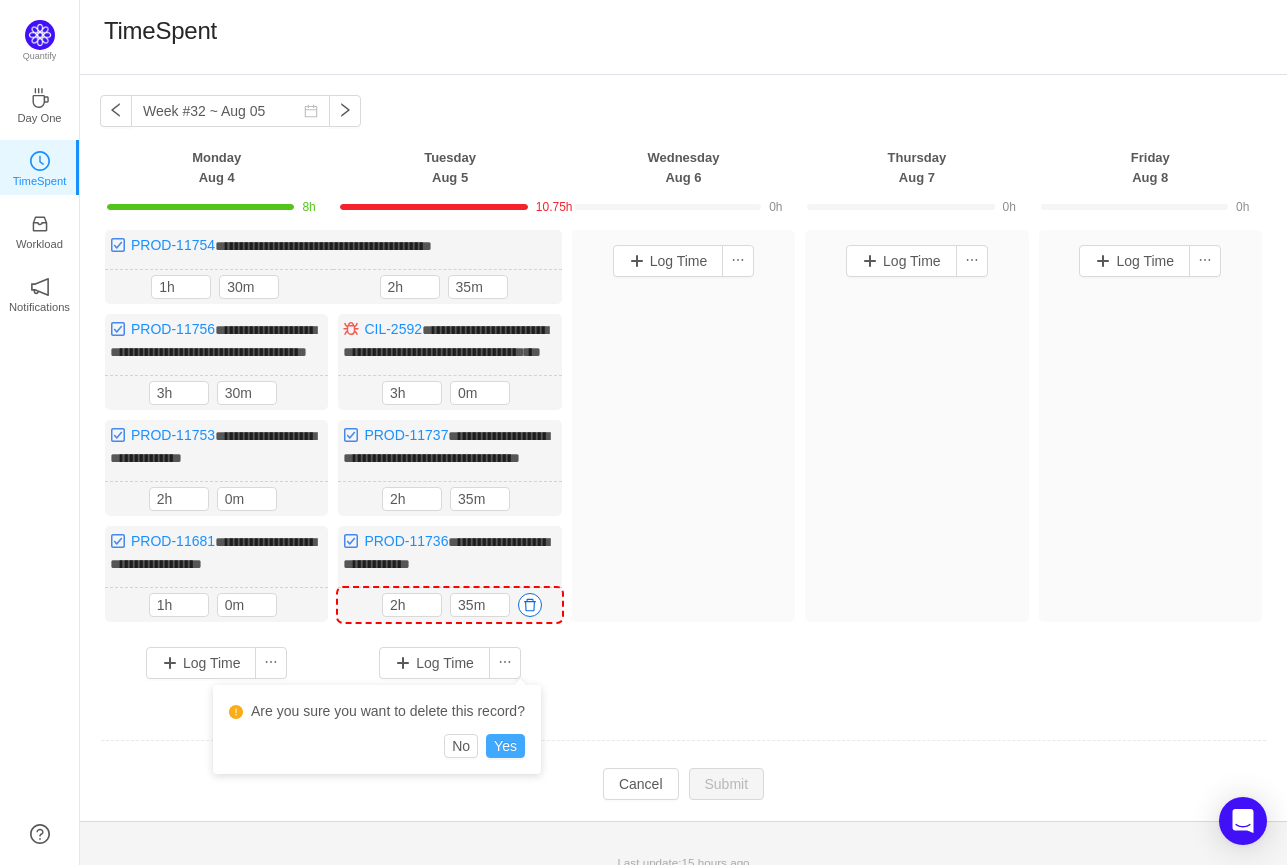 click on "Yes" at bounding box center (505, 746) 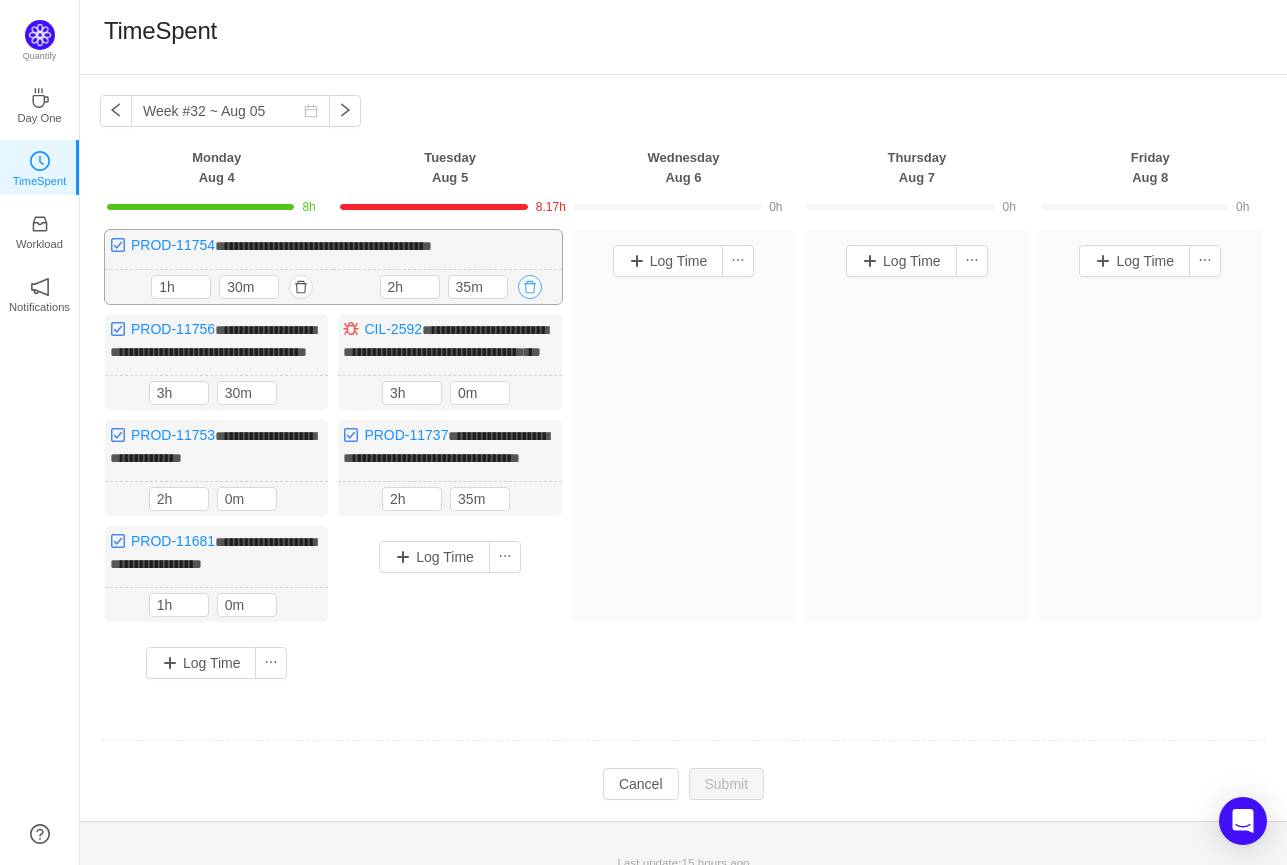 click at bounding box center [530, 287] 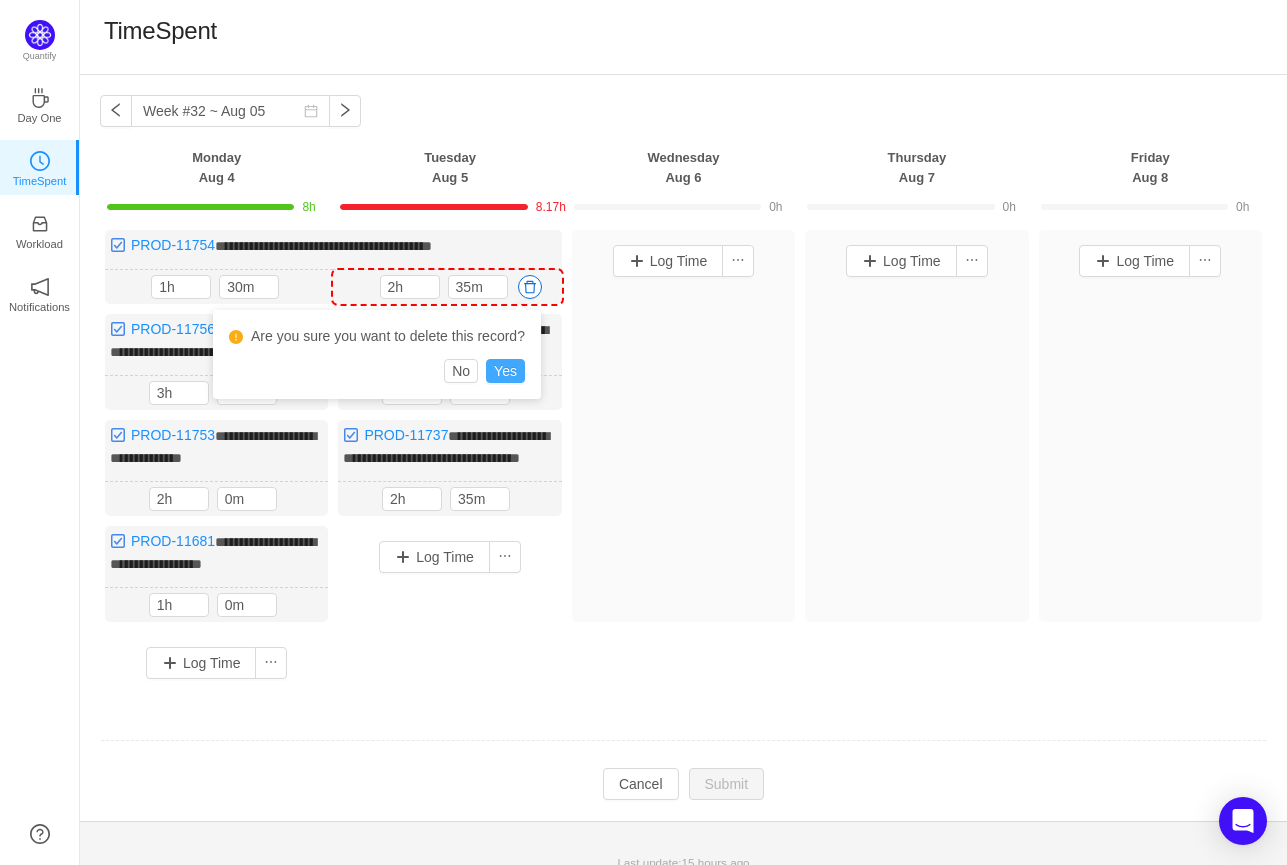 click on "Yes" at bounding box center [505, 371] 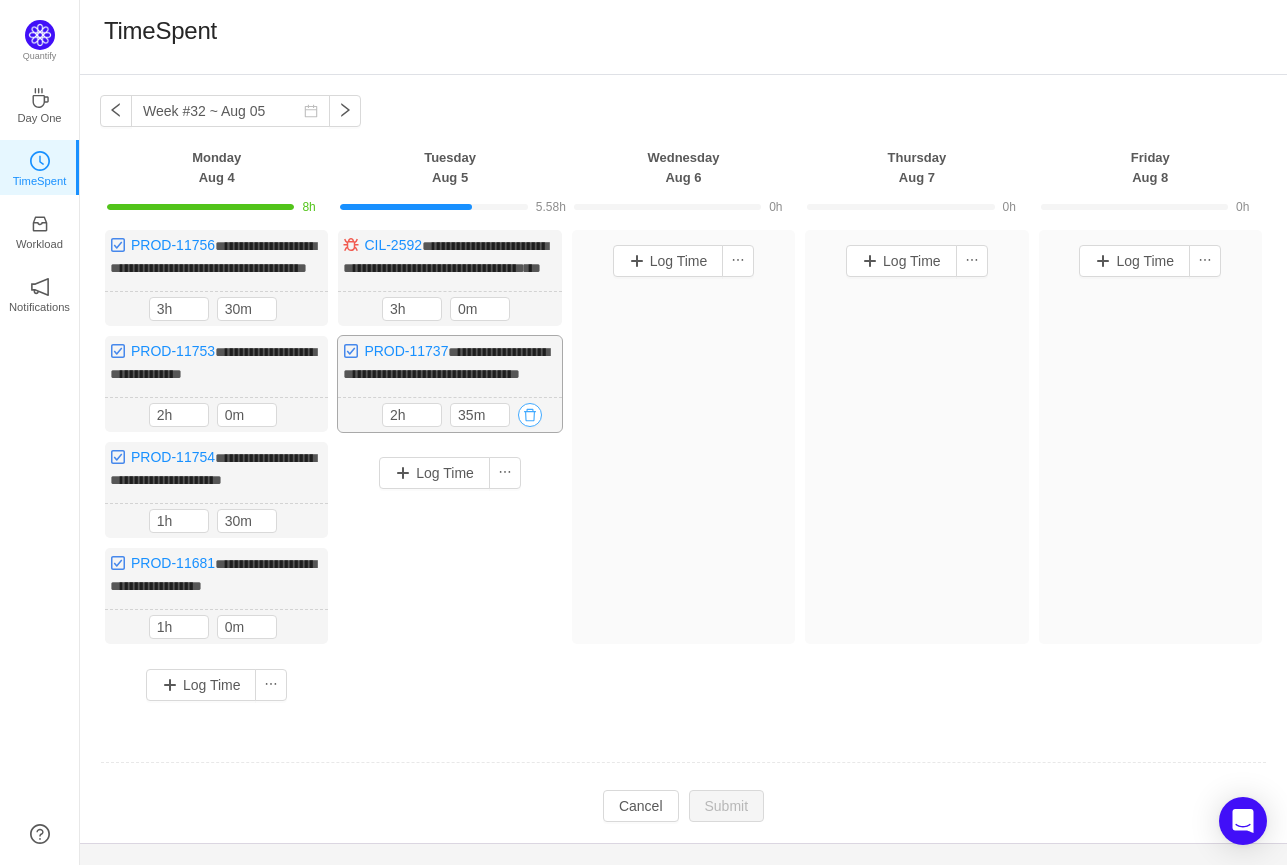 click at bounding box center (530, 415) 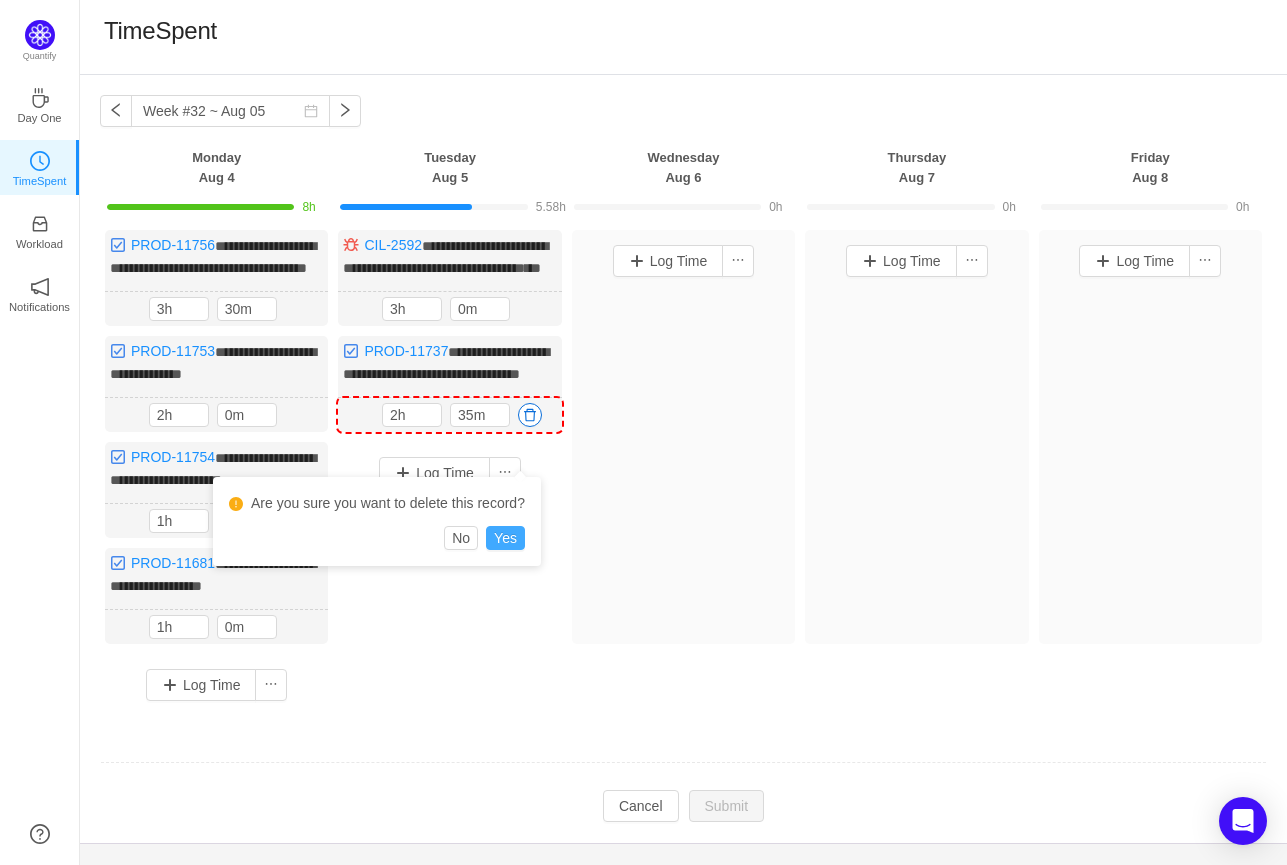 click on "Yes" at bounding box center (505, 538) 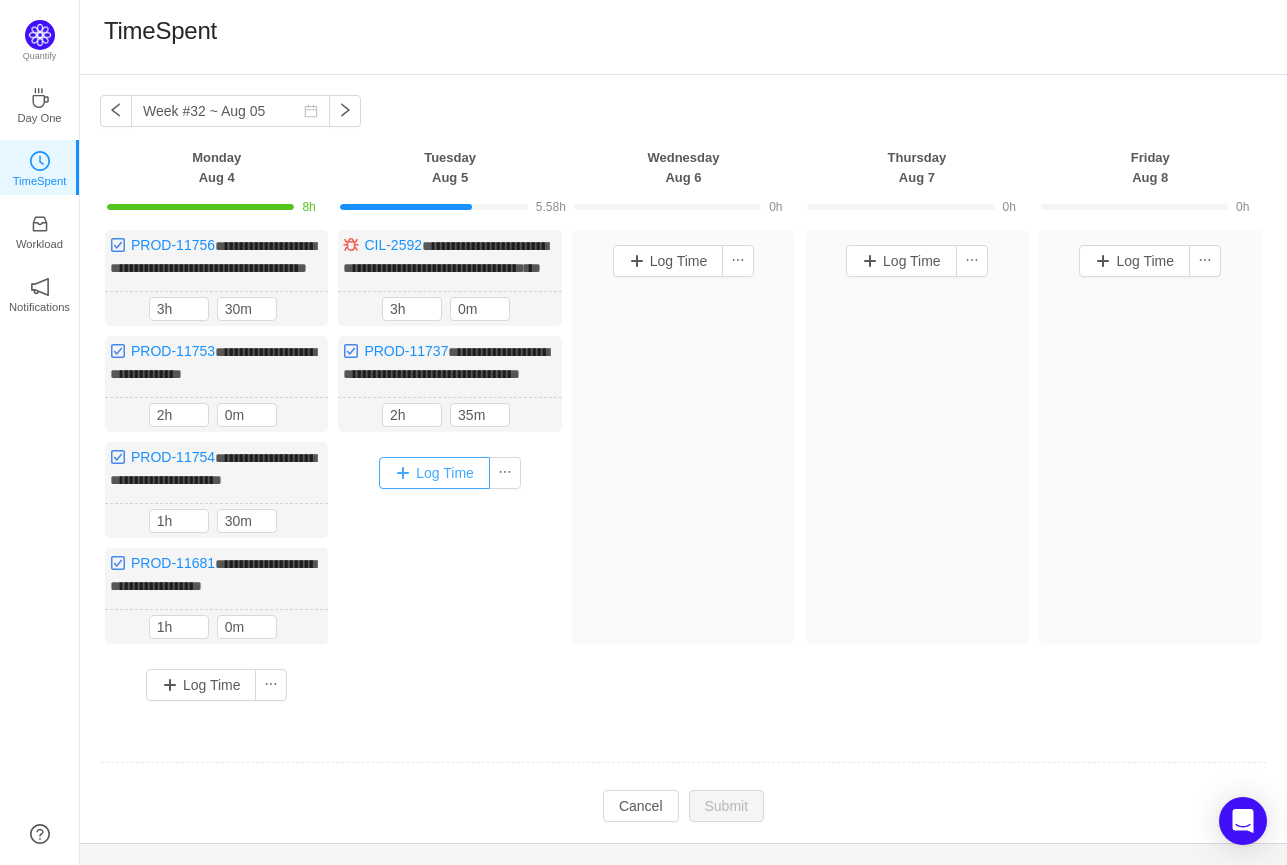 click on "Log Time" at bounding box center (434, 473) 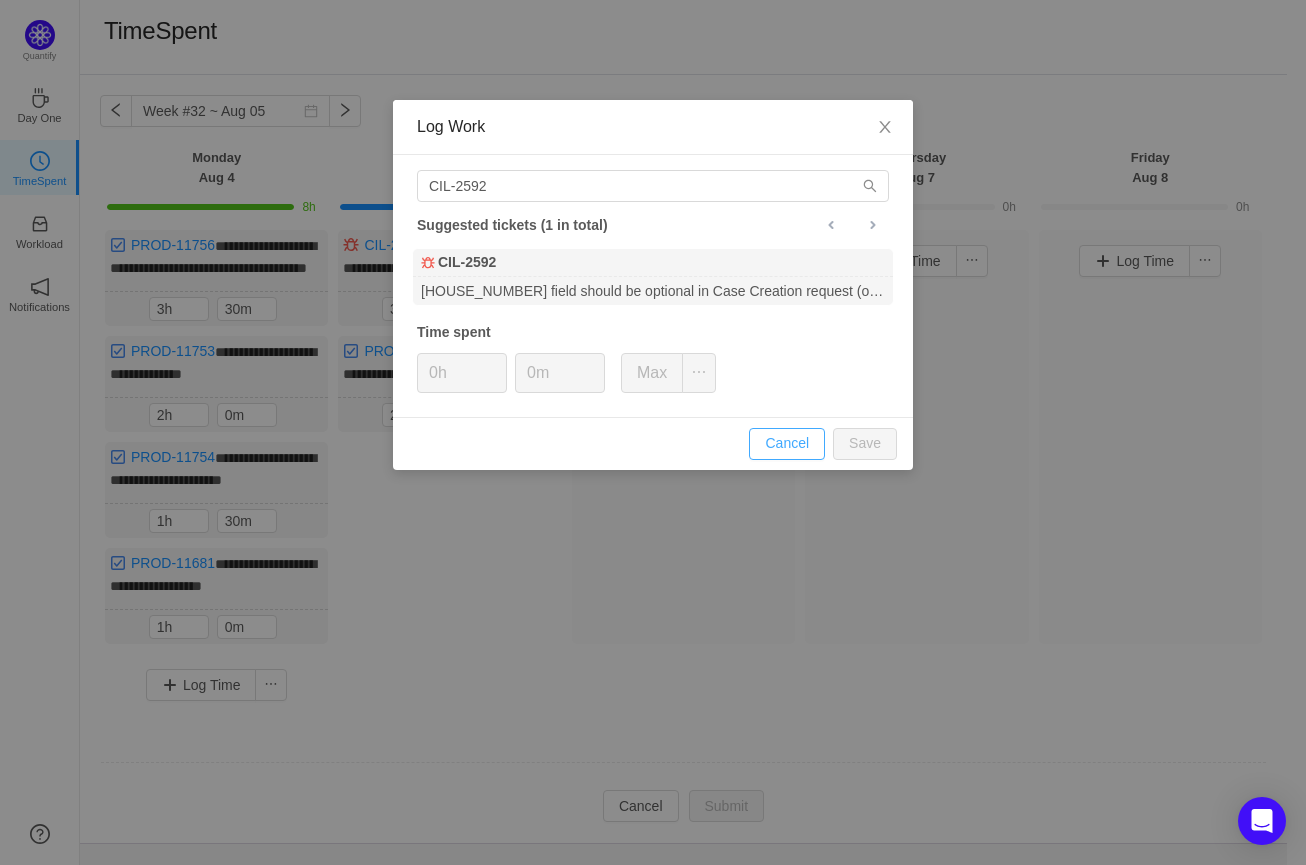drag, startPoint x: 757, startPoint y: 430, endPoint x: 771, endPoint y: 433, distance: 14.3178215 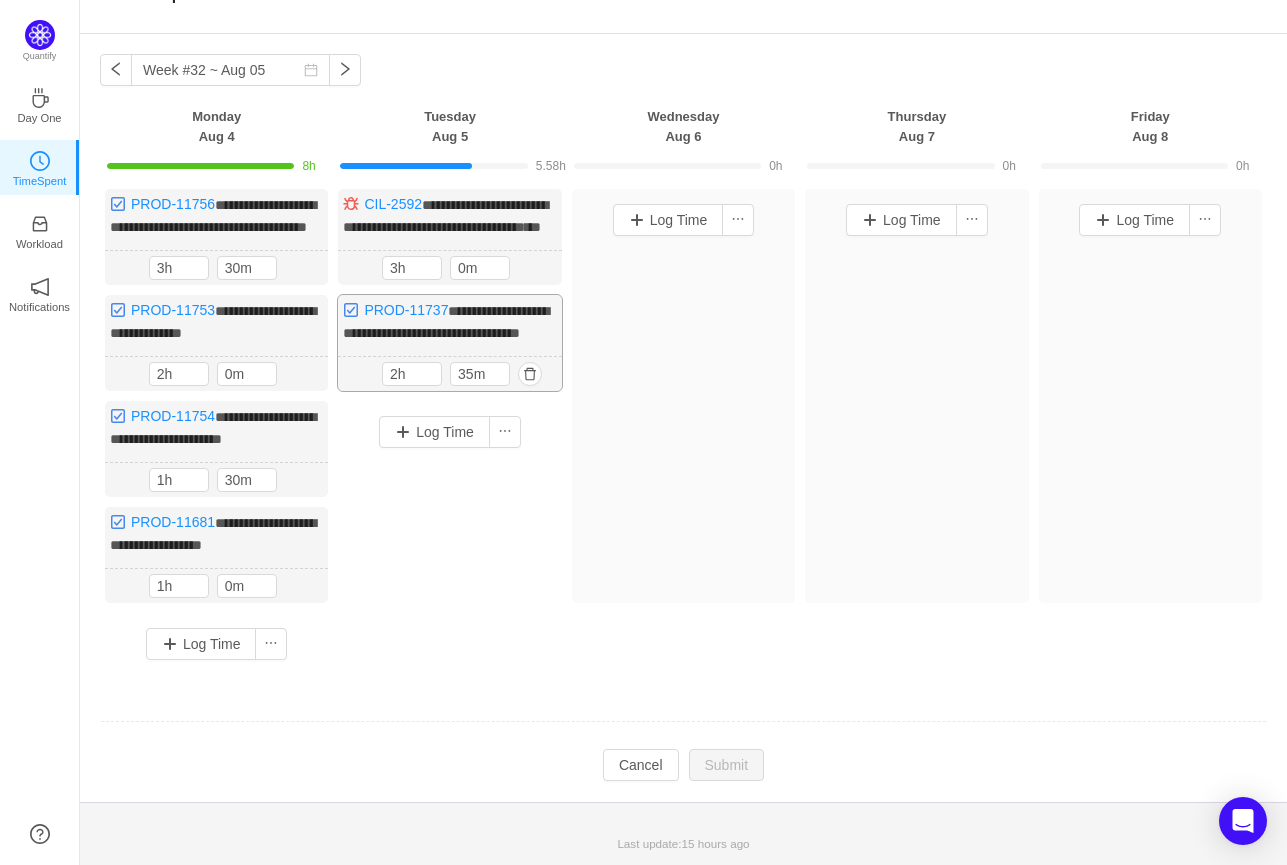 scroll, scrollTop: 95, scrollLeft: 0, axis: vertical 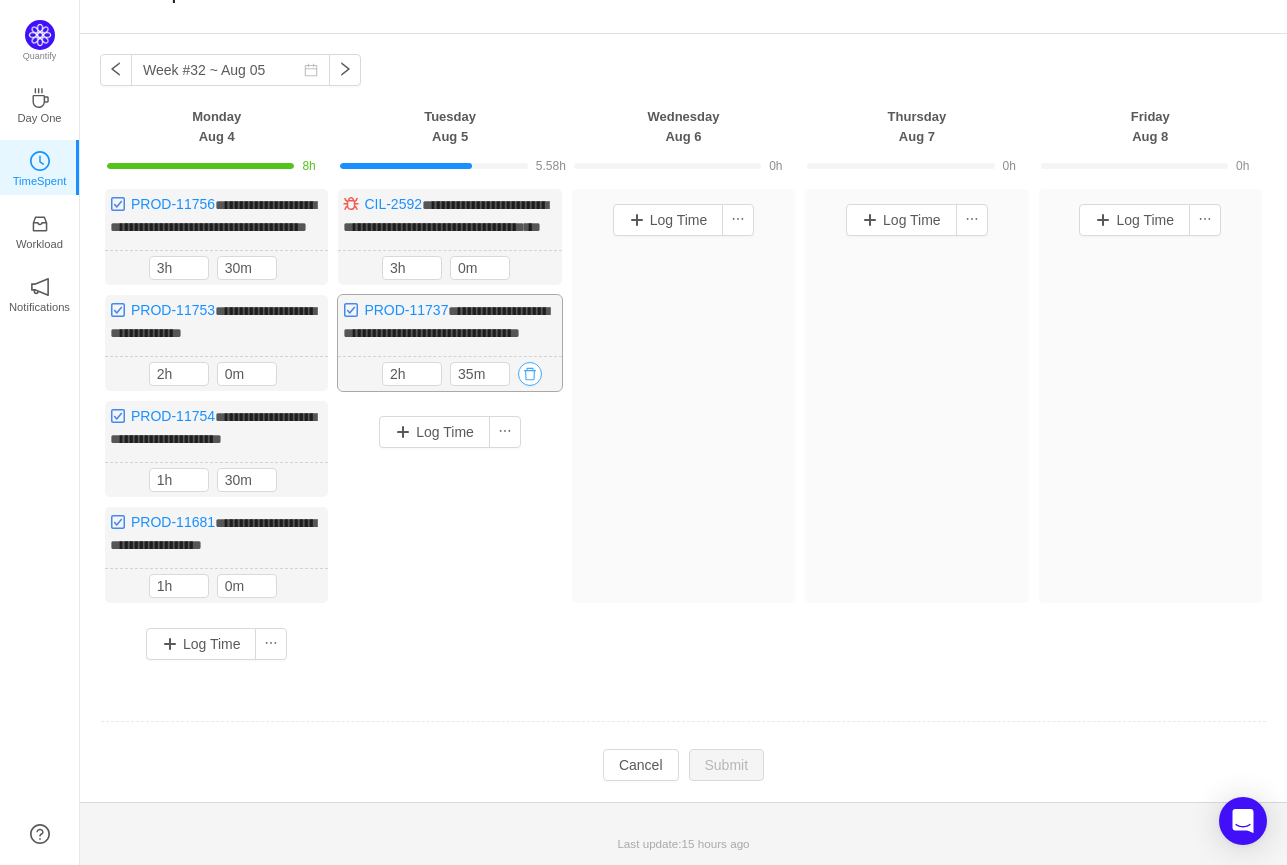 click at bounding box center [530, 374] 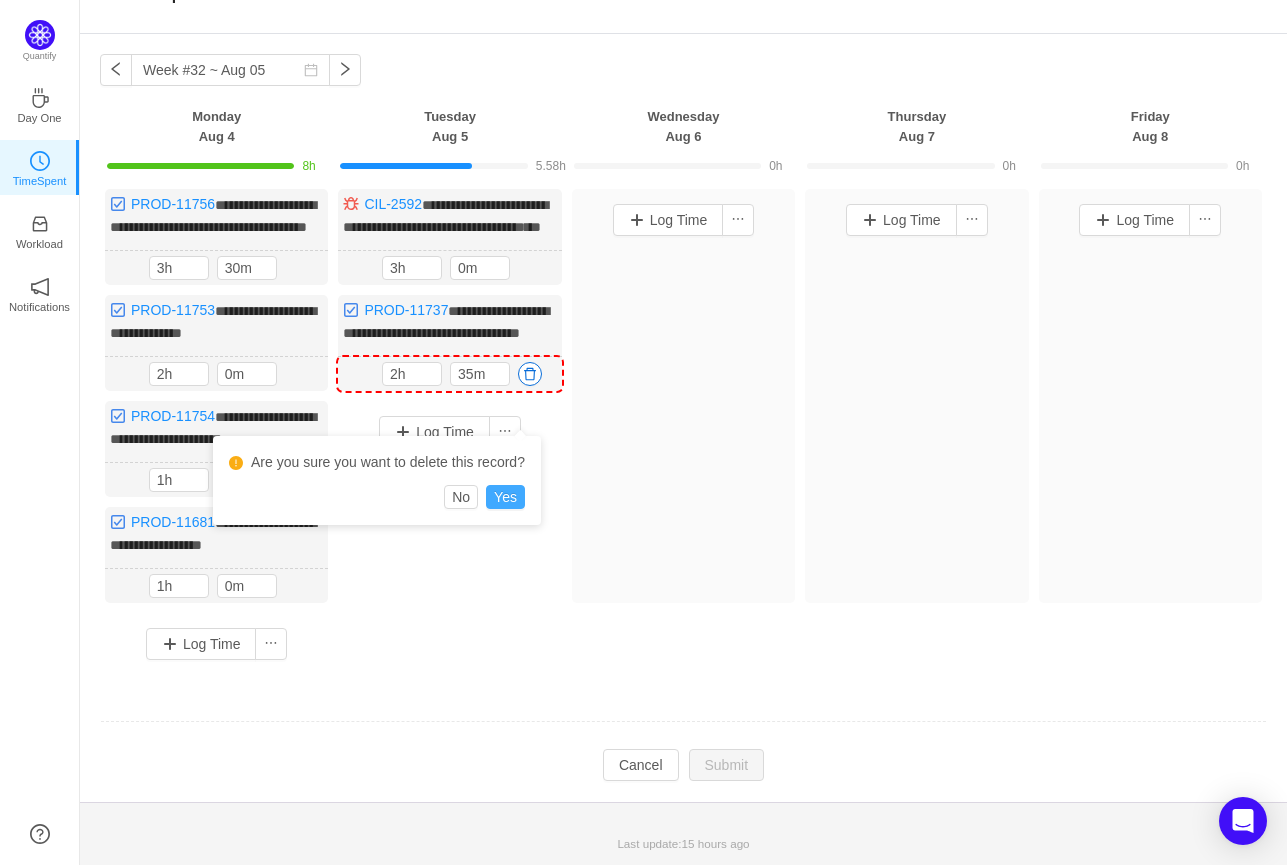 click on "Yes" at bounding box center [505, 497] 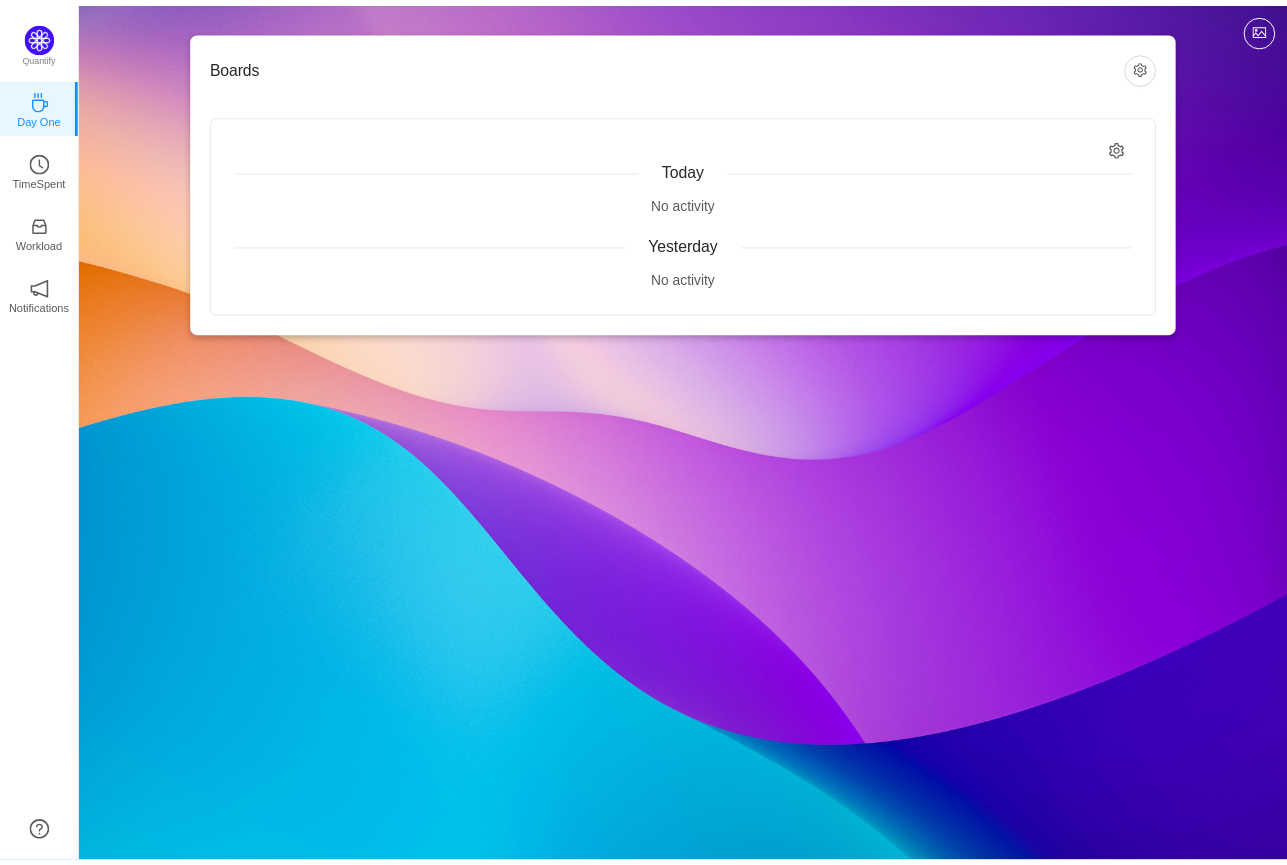 scroll, scrollTop: 0, scrollLeft: 0, axis: both 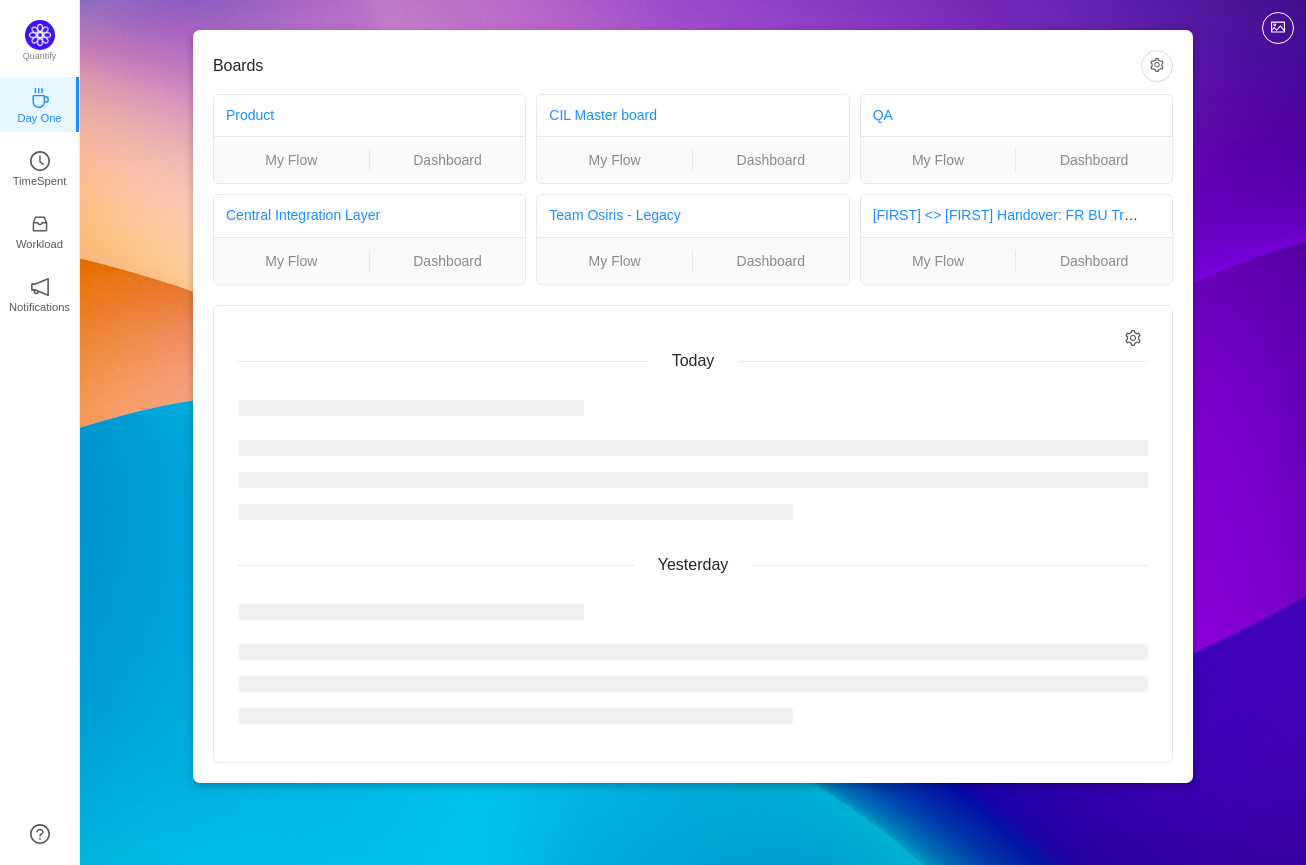 drag, startPoint x: 1238, startPoint y: 311, endPoint x: 1180, endPoint y: 292, distance: 61.03278 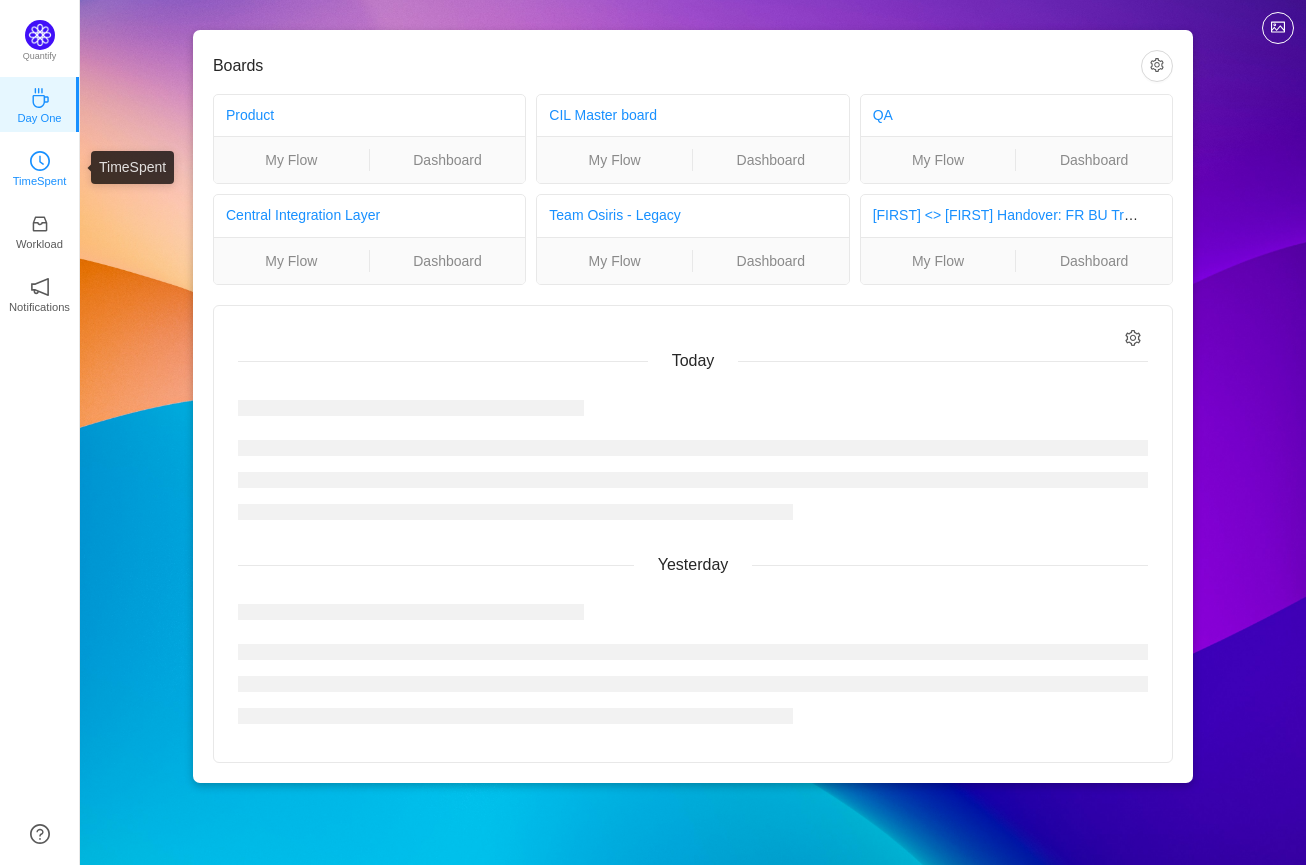 click on "TimeSpent" at bounding box center [40, 181] 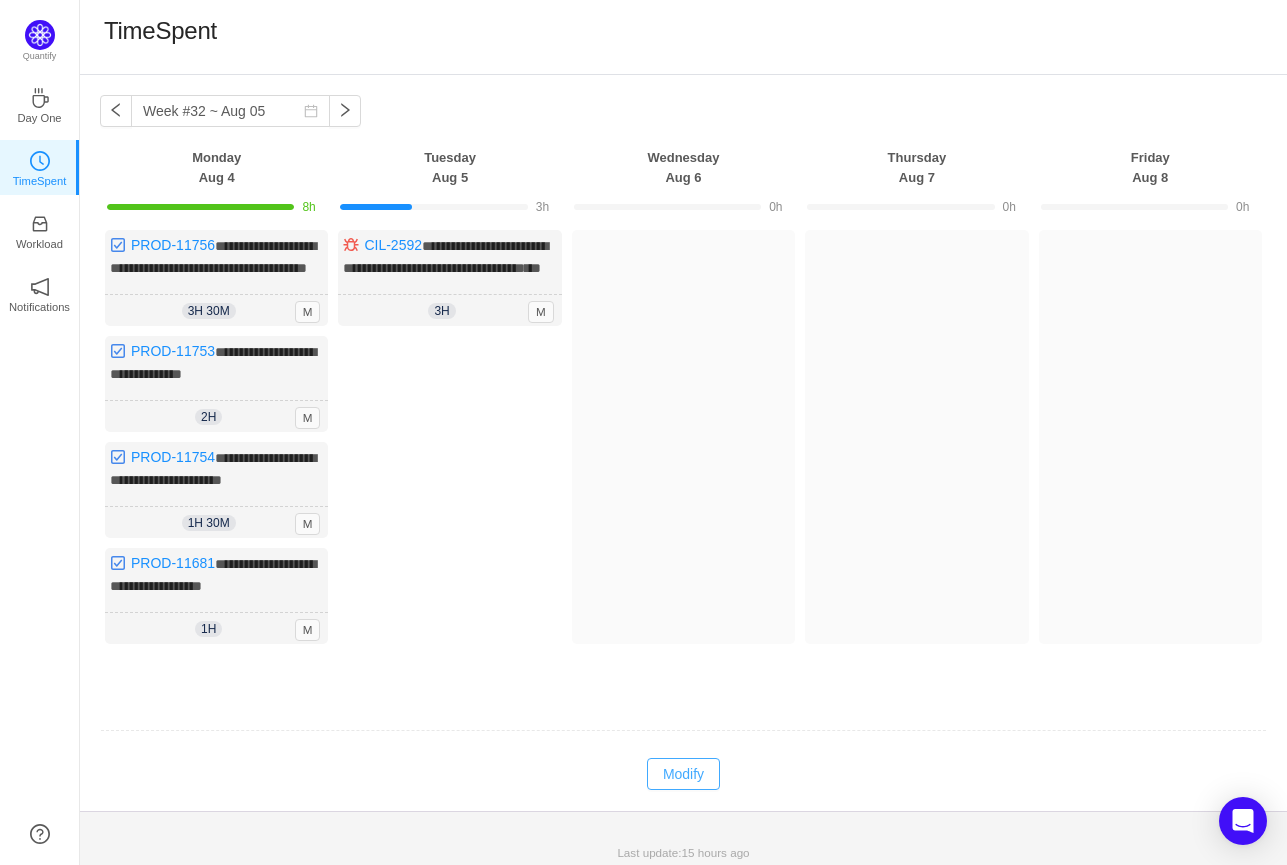 click on "Modify" at bounding box center (683, 774) 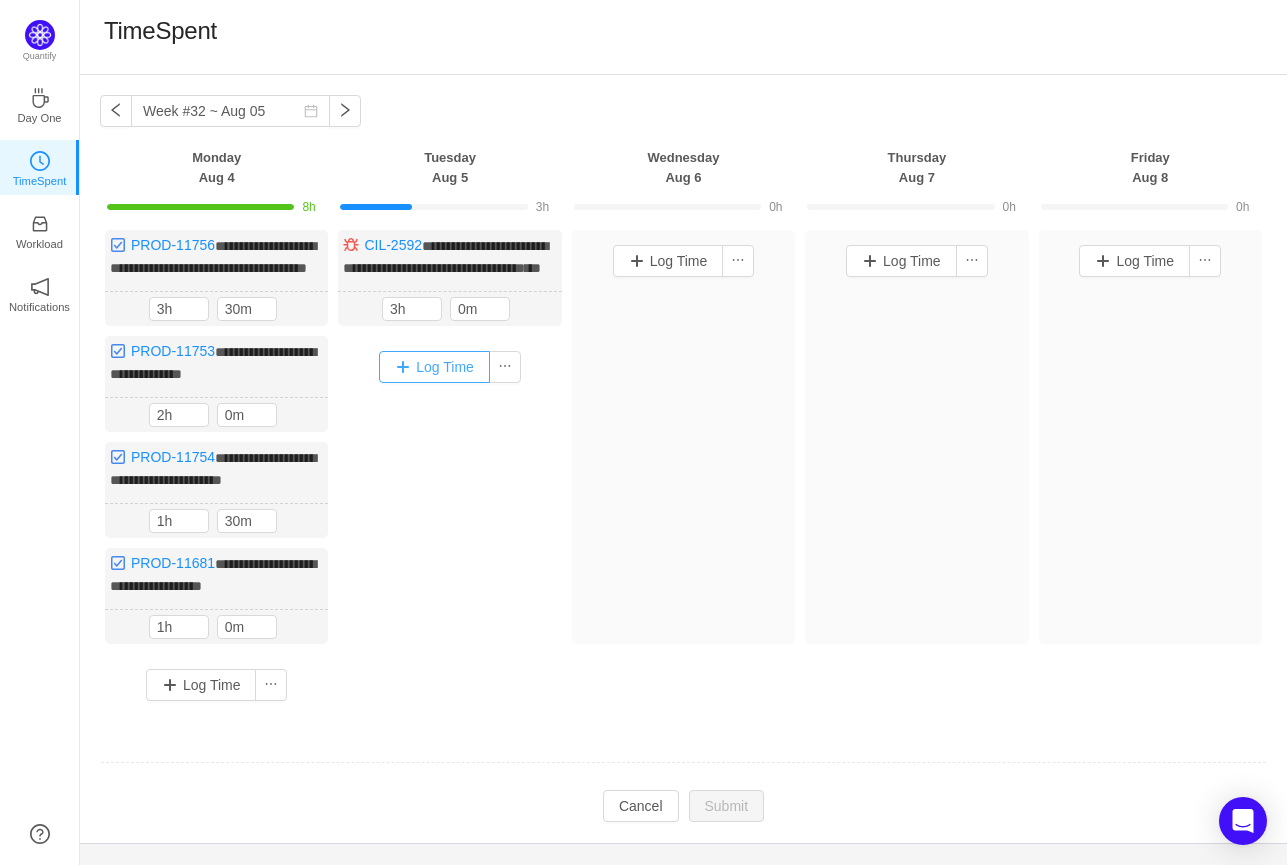 click on "Log Time" at bounding box center [434, 367] 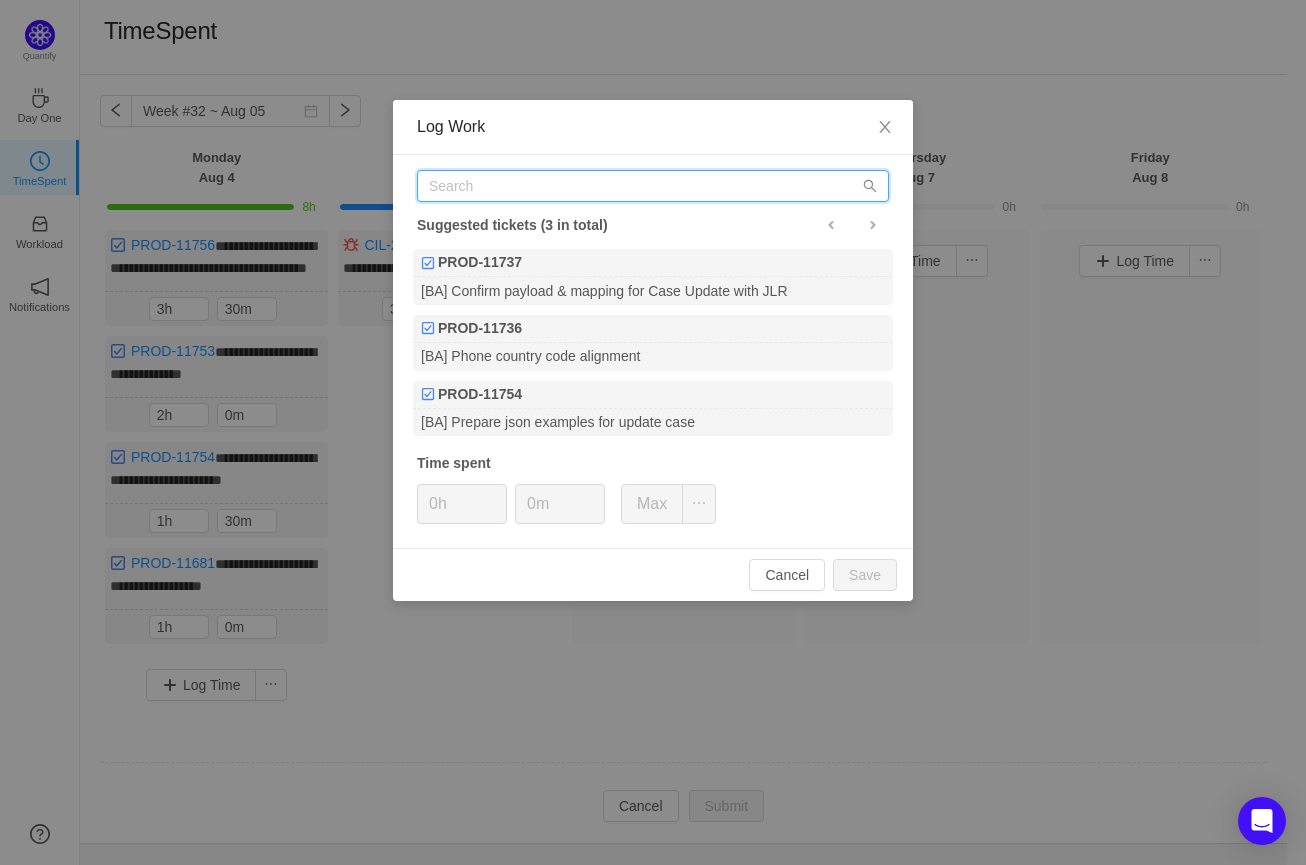 click at bounding box center (653, 186) 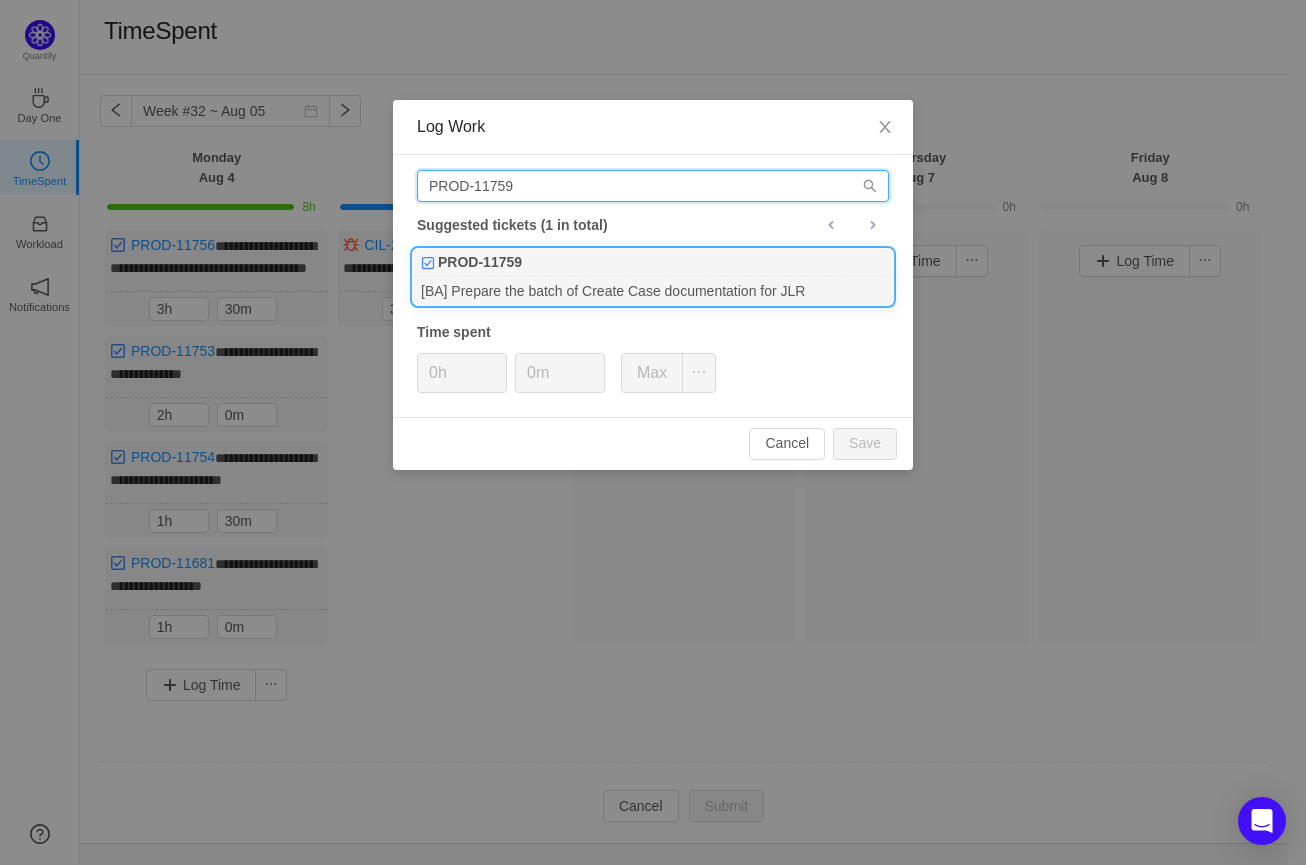 type on "PROD-11759" 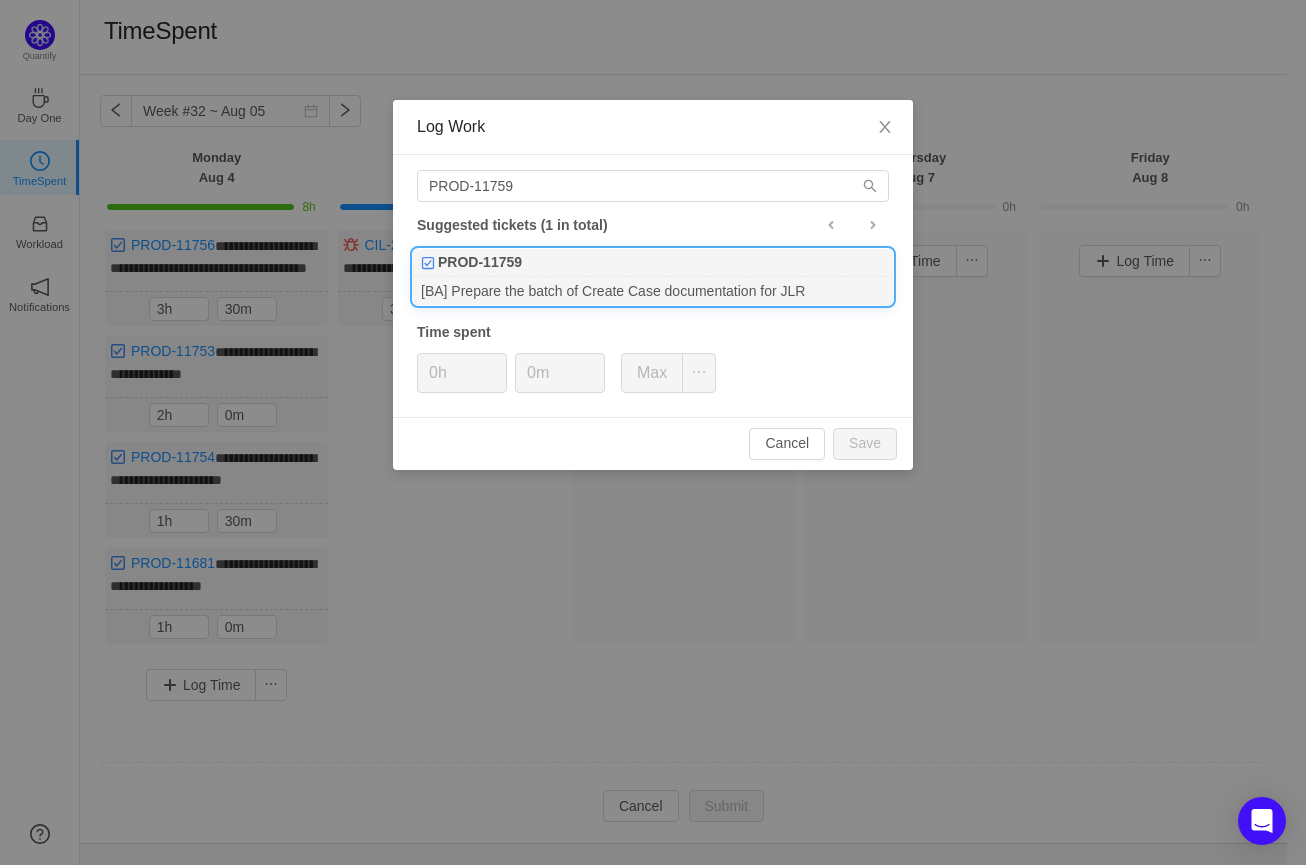 click on "PROD-11759" at bounding box center [653, 263] 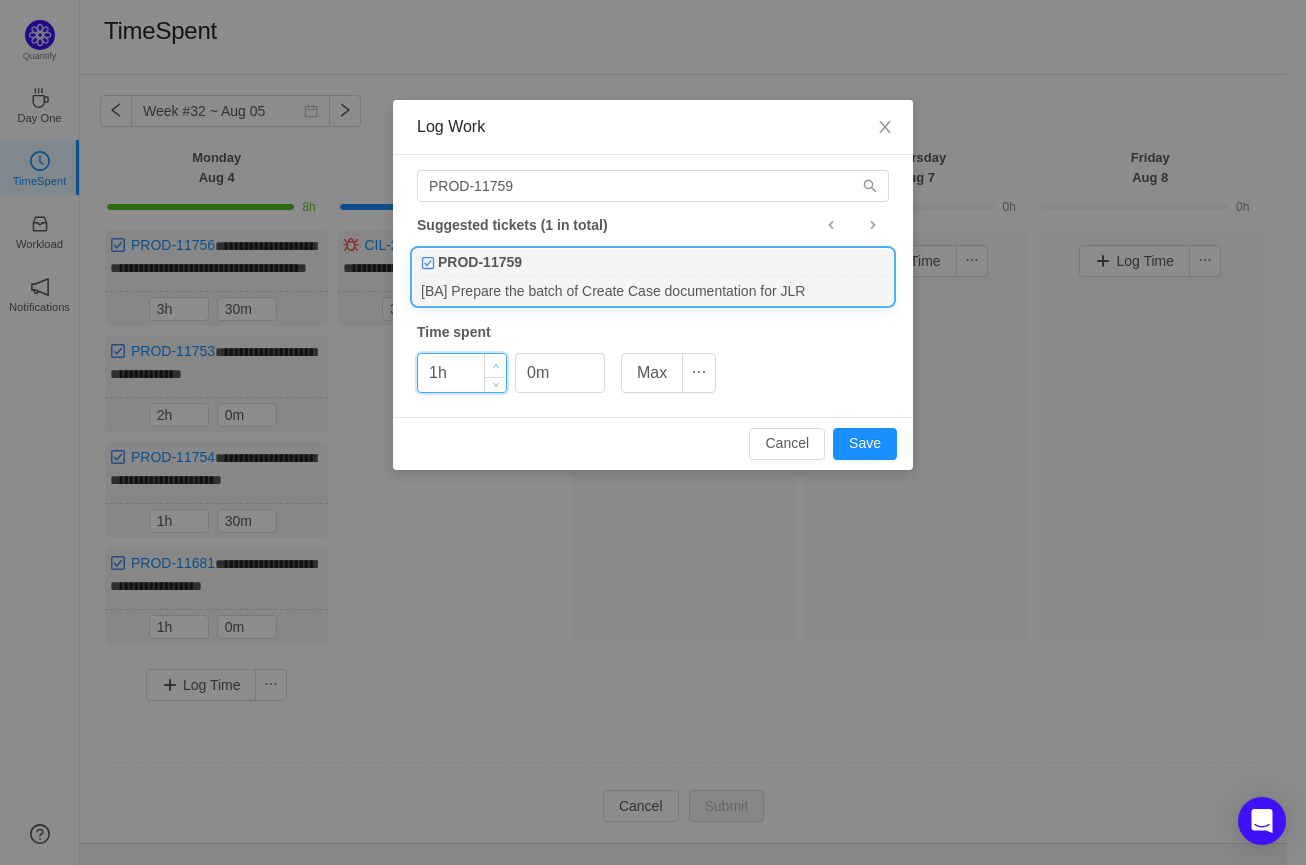 click 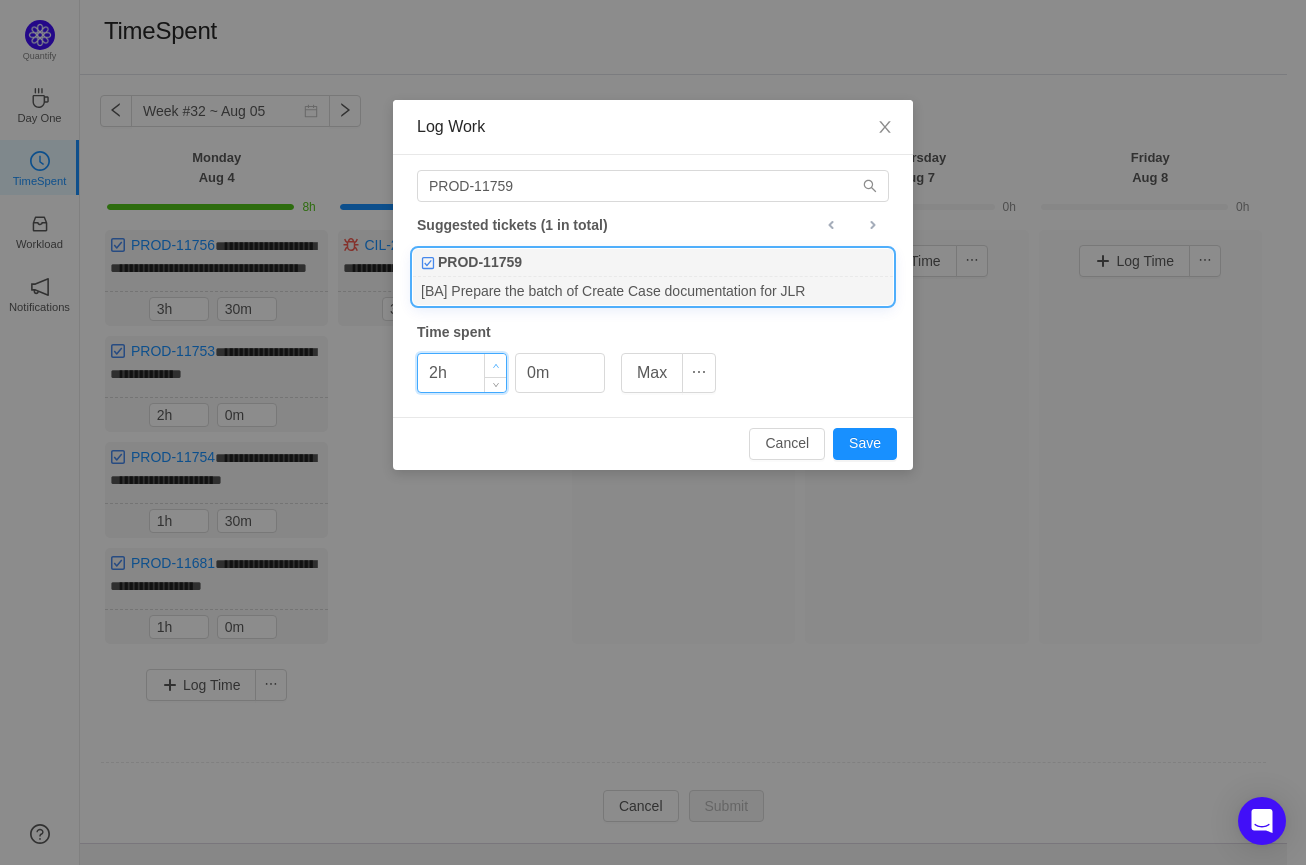 click 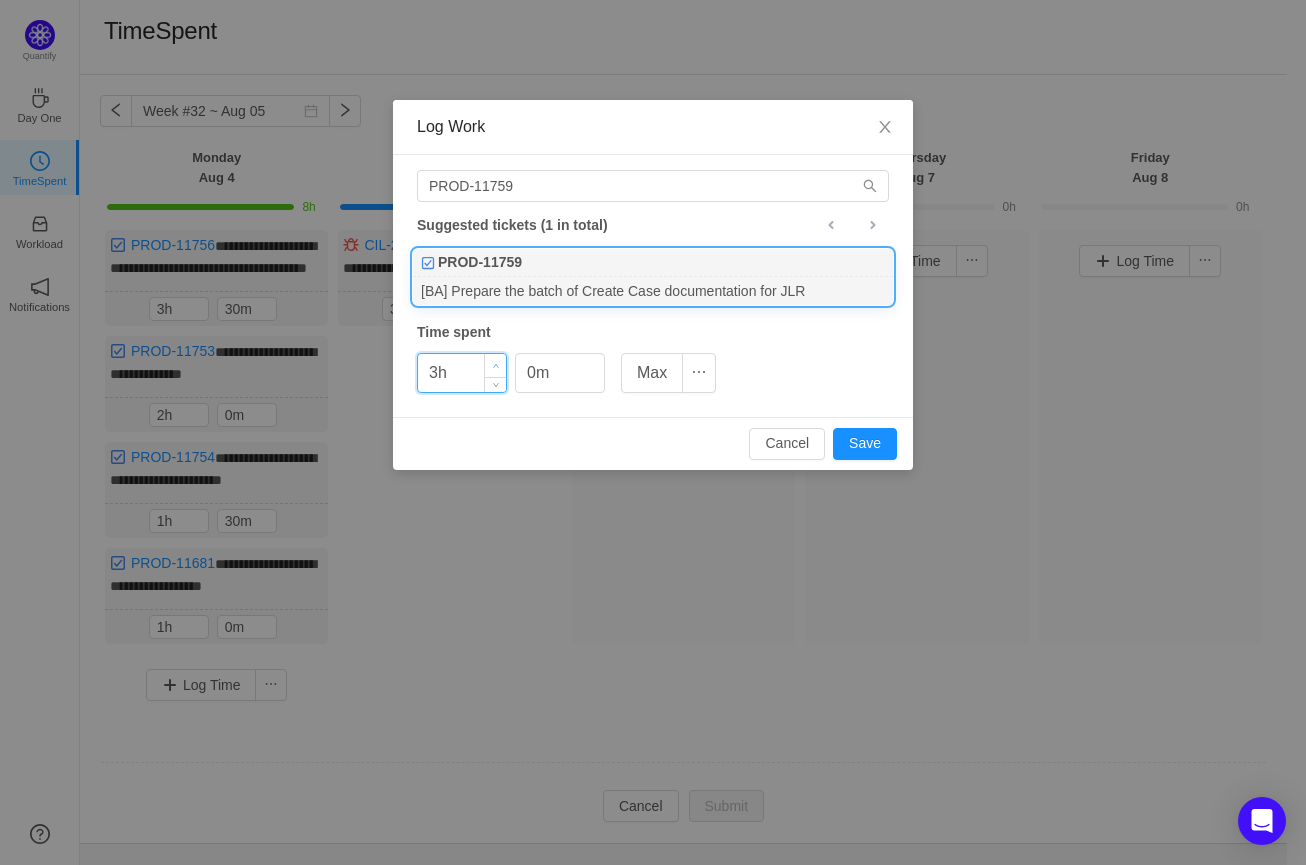 click at bounding box center [495, 365] 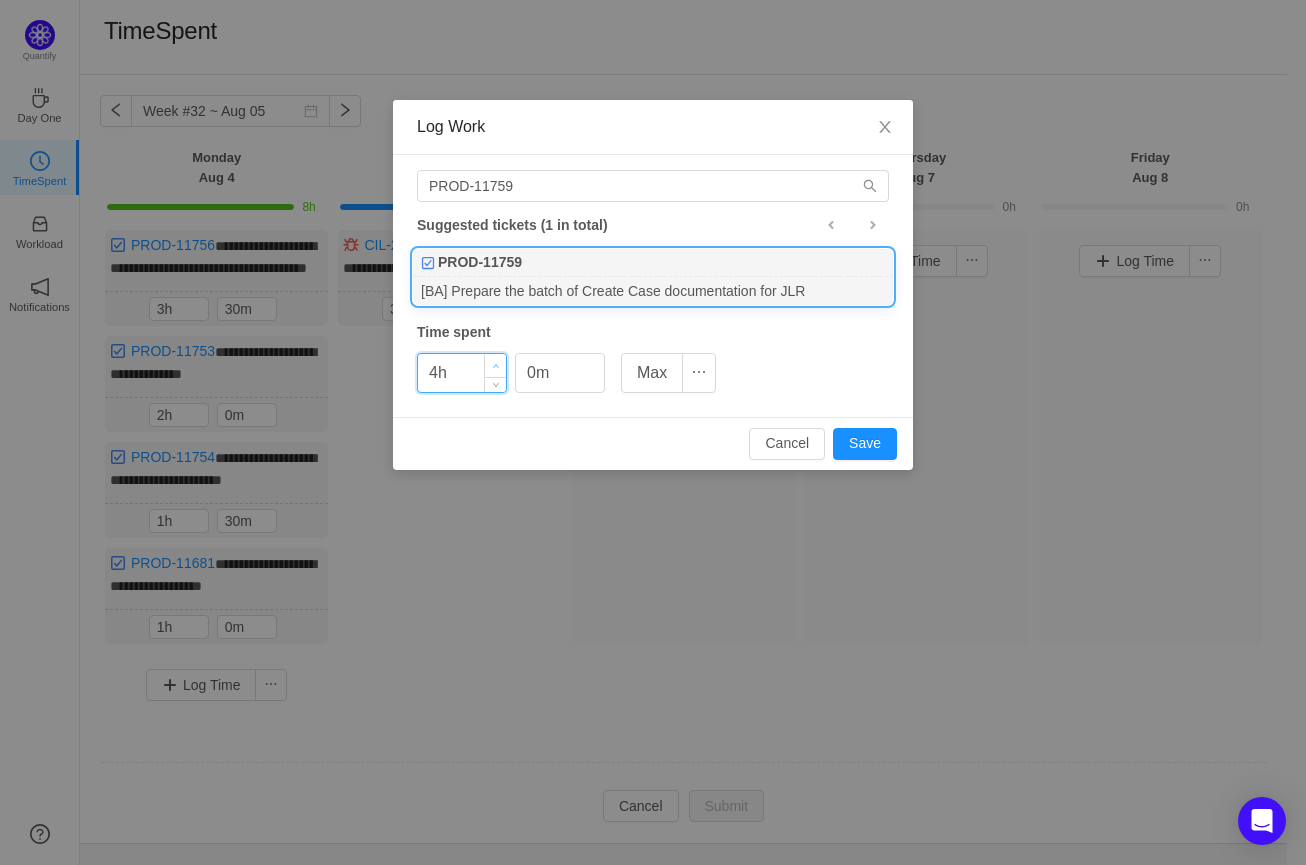 click 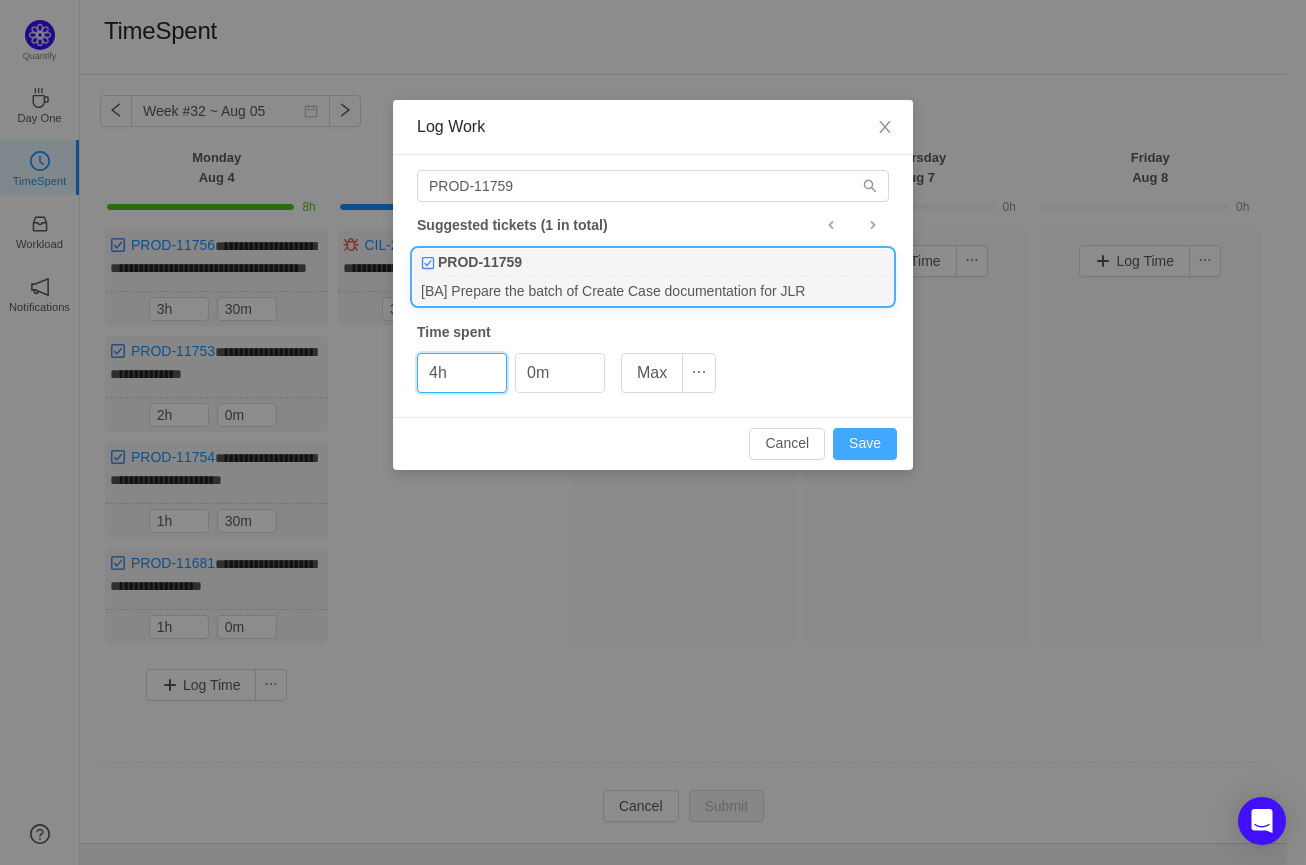 click on "Save" at bounding box center [865, 444] 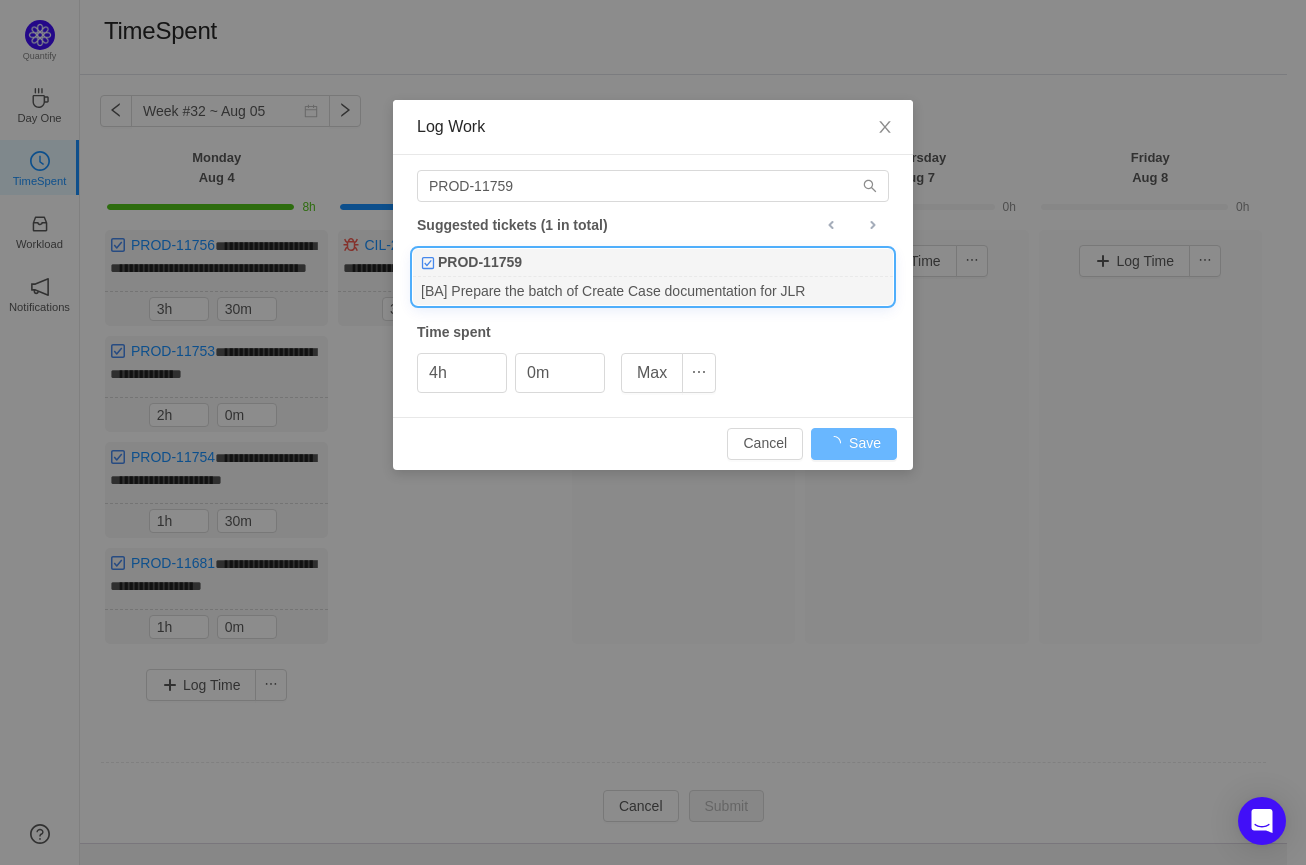 type on "0h" 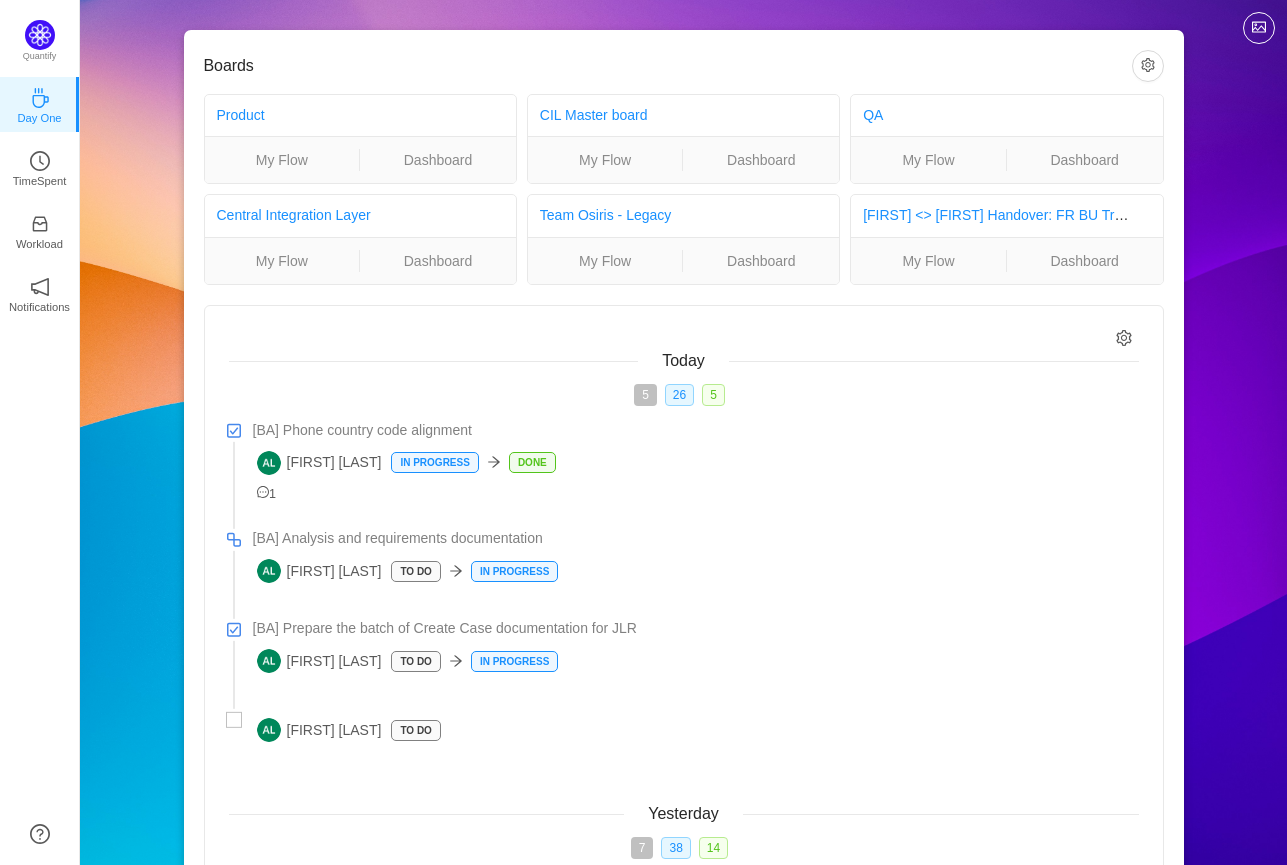 scroll, scrollTop: 0, scrollLeft: 0, axis: both 